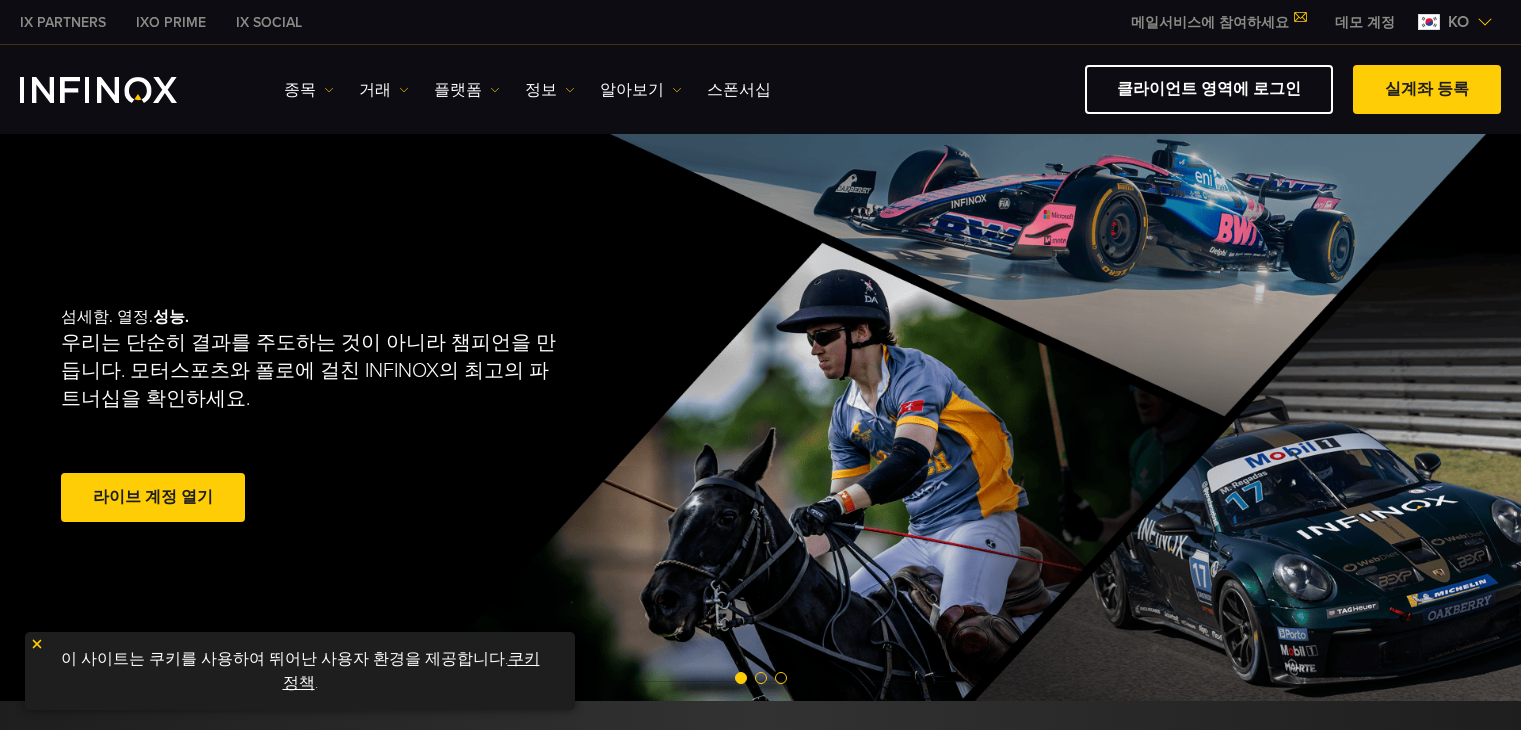 scroll, scrollTop: 0, scrollLeft: 0, axis: both 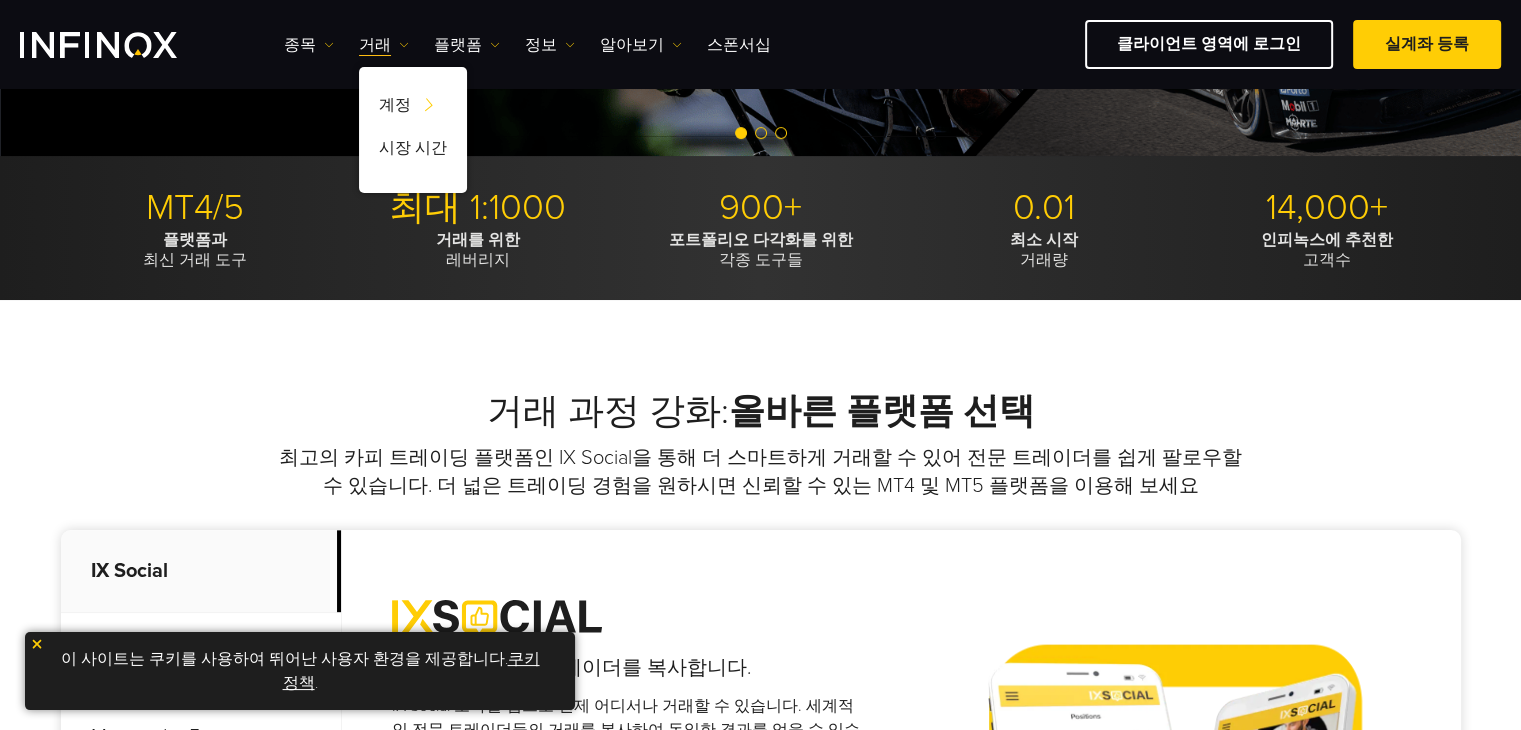 click on "최고의 카피 트레이딩 플랫폼인 IX Social을 통해 더 스마트하게 거래할 수 있어 전문 트레이더를 쉽게 팔로우할 수 있습니다. 더 넓은 트레이딩 경험을 원하시면 신뢰할 수 있는 MT4 및 MT5 플랫폼을 이용해 보세요" at bounding box center [761, 472] 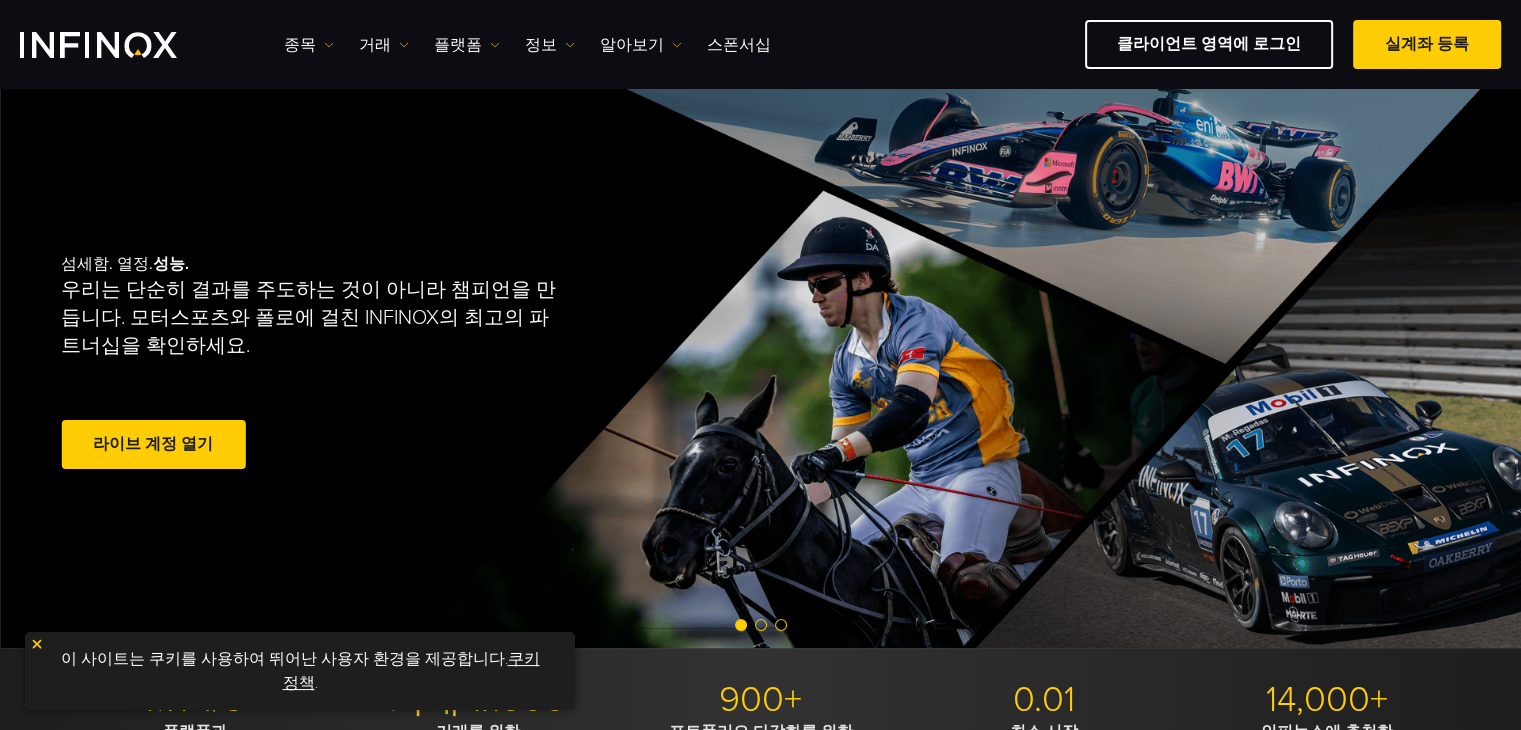 scroll, scrollTop: 0, scrollLeft: 0, axis: both 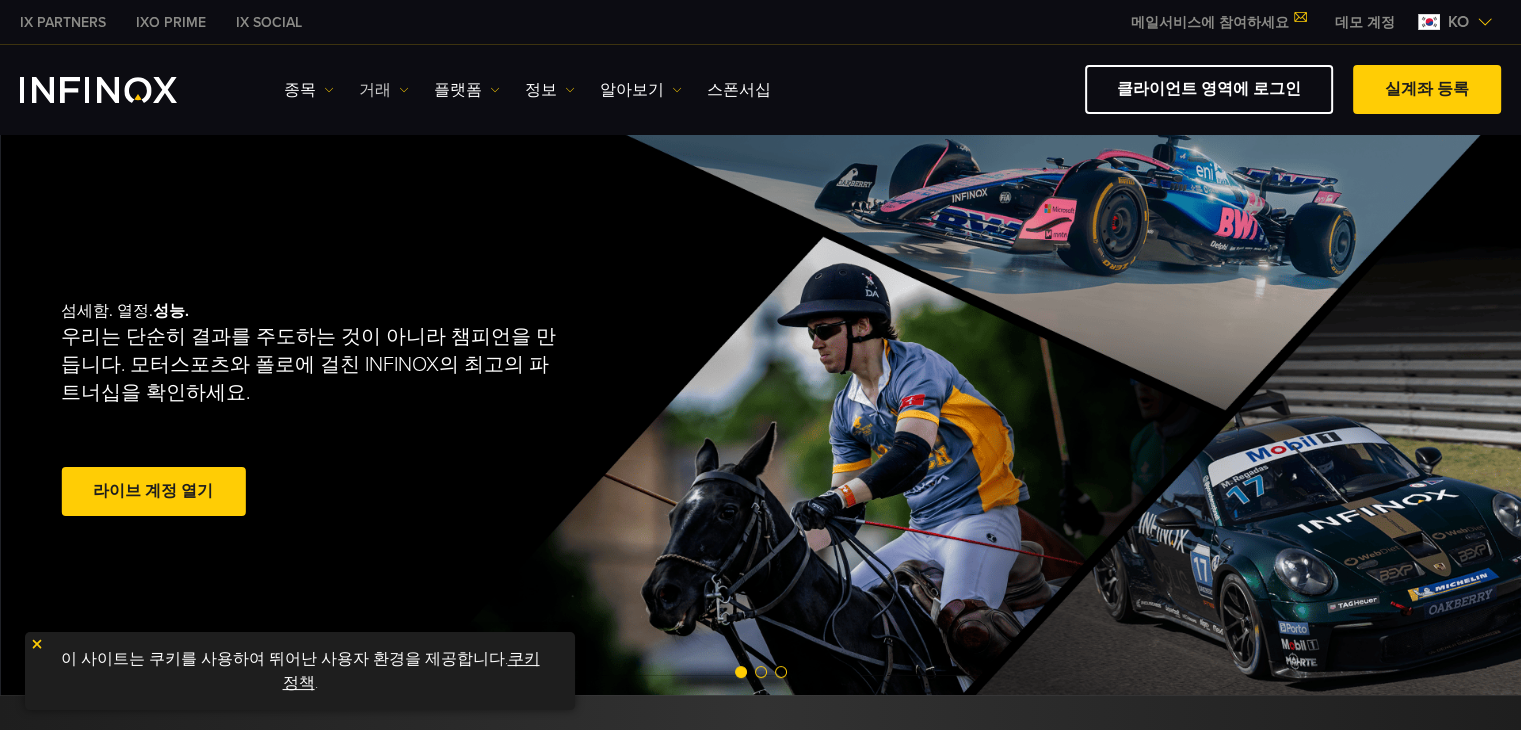 click at bounding box center (404, 90) 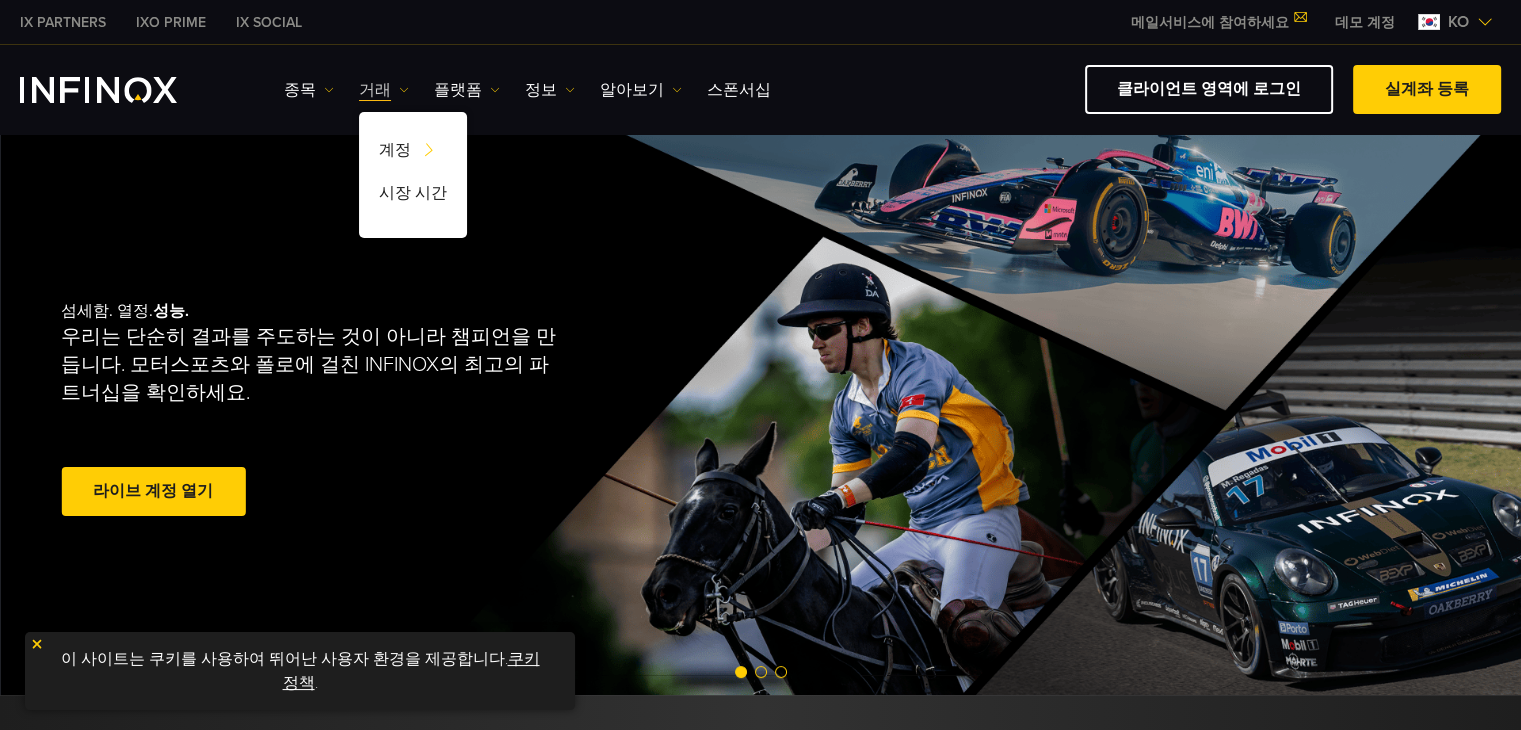 scroll, scrollTop: 0, scrollLeft: 0, axis: both 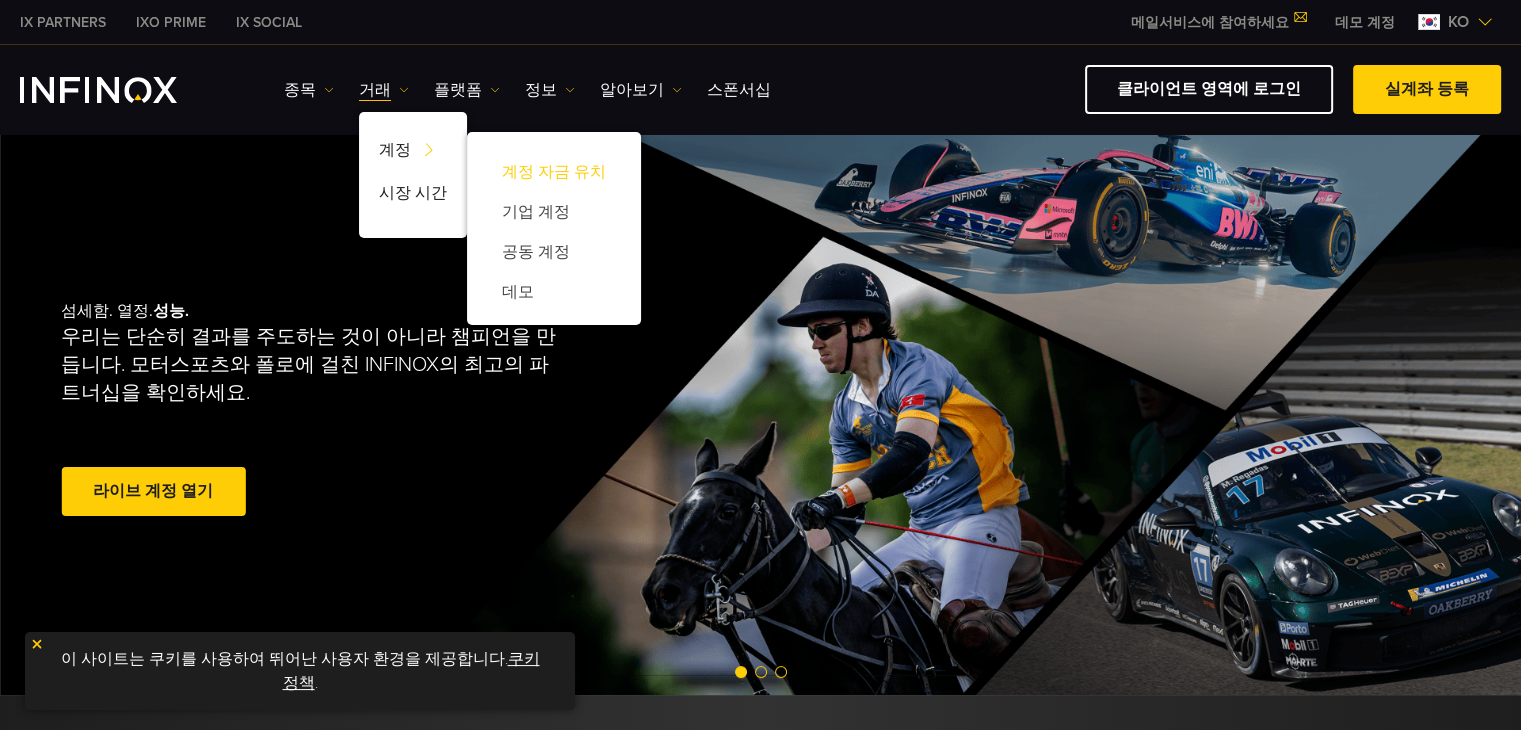 click on "계정 자금 유치" at bounding box center (554, 172) 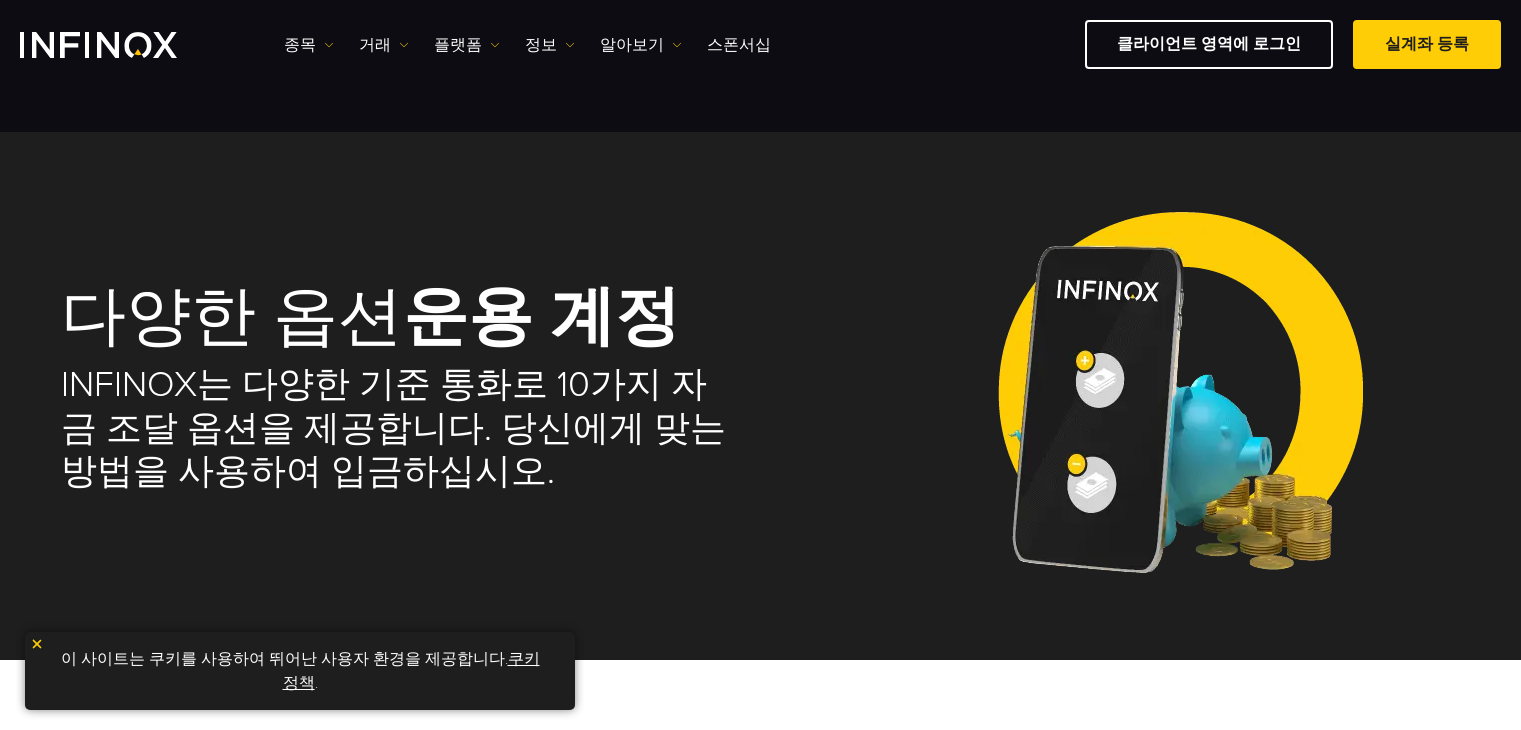 scroll, scrollTop: 800, scrollLeft: 0, axis: vertical 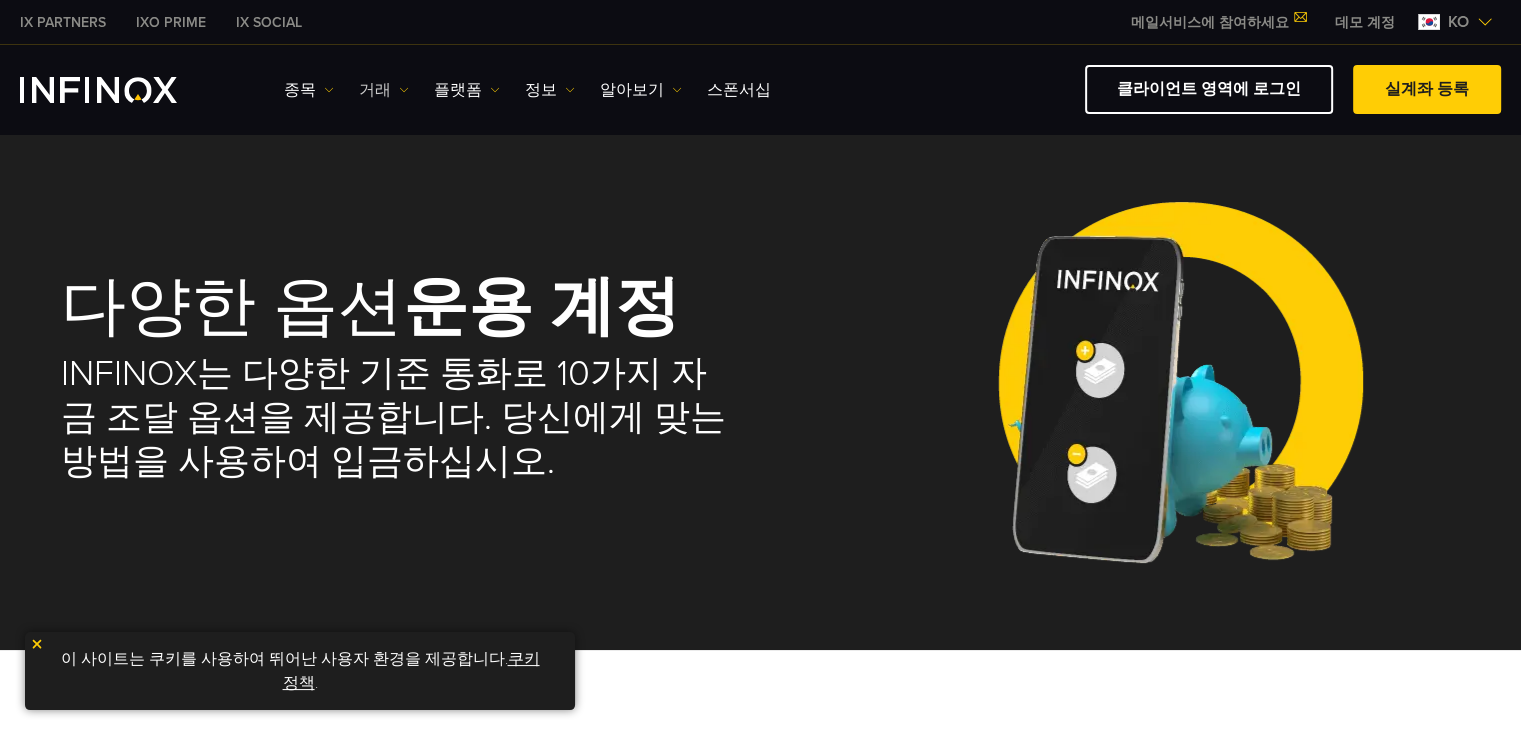 click at bounding box center (404, 90) 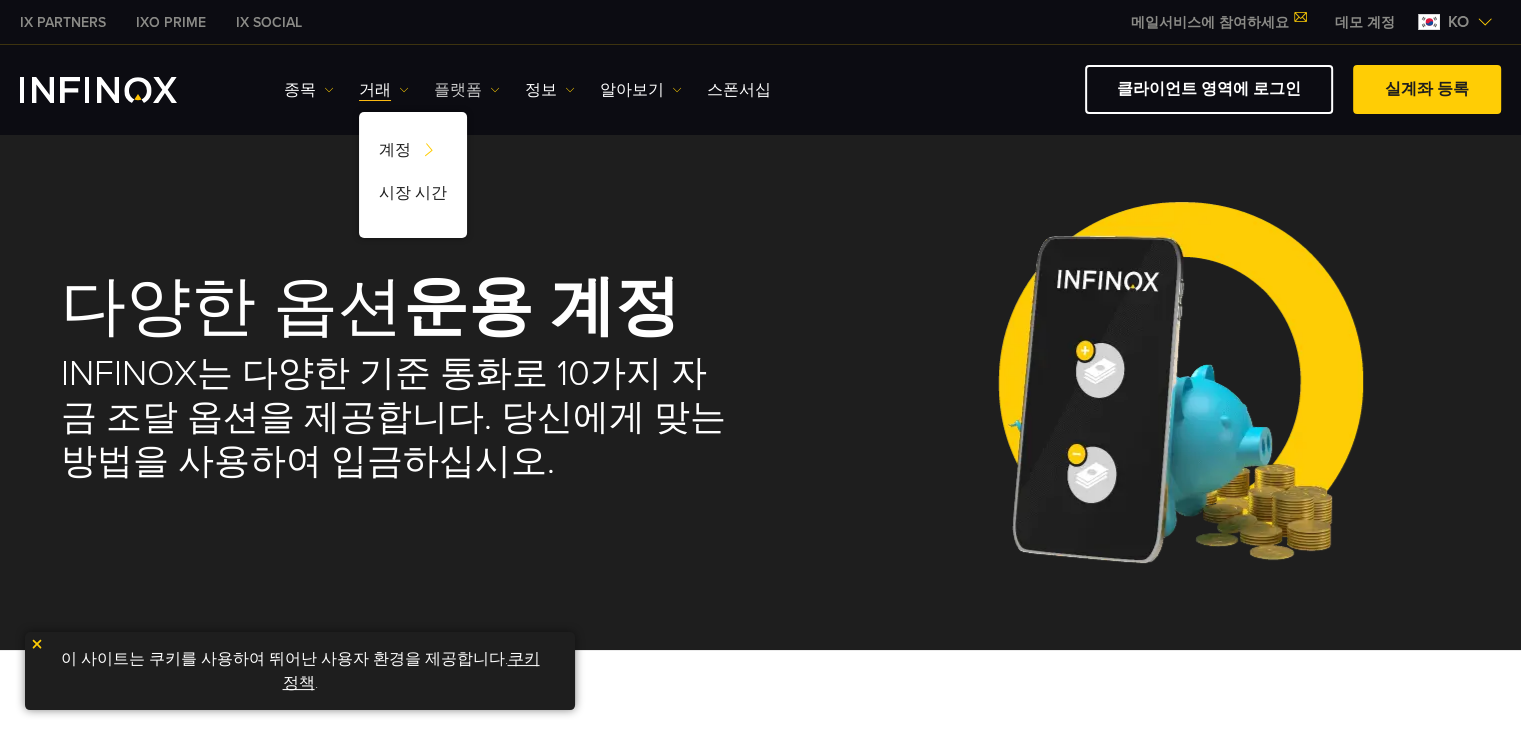 scroll, scrollTop: 0, scrollLeft: 0, axis: both 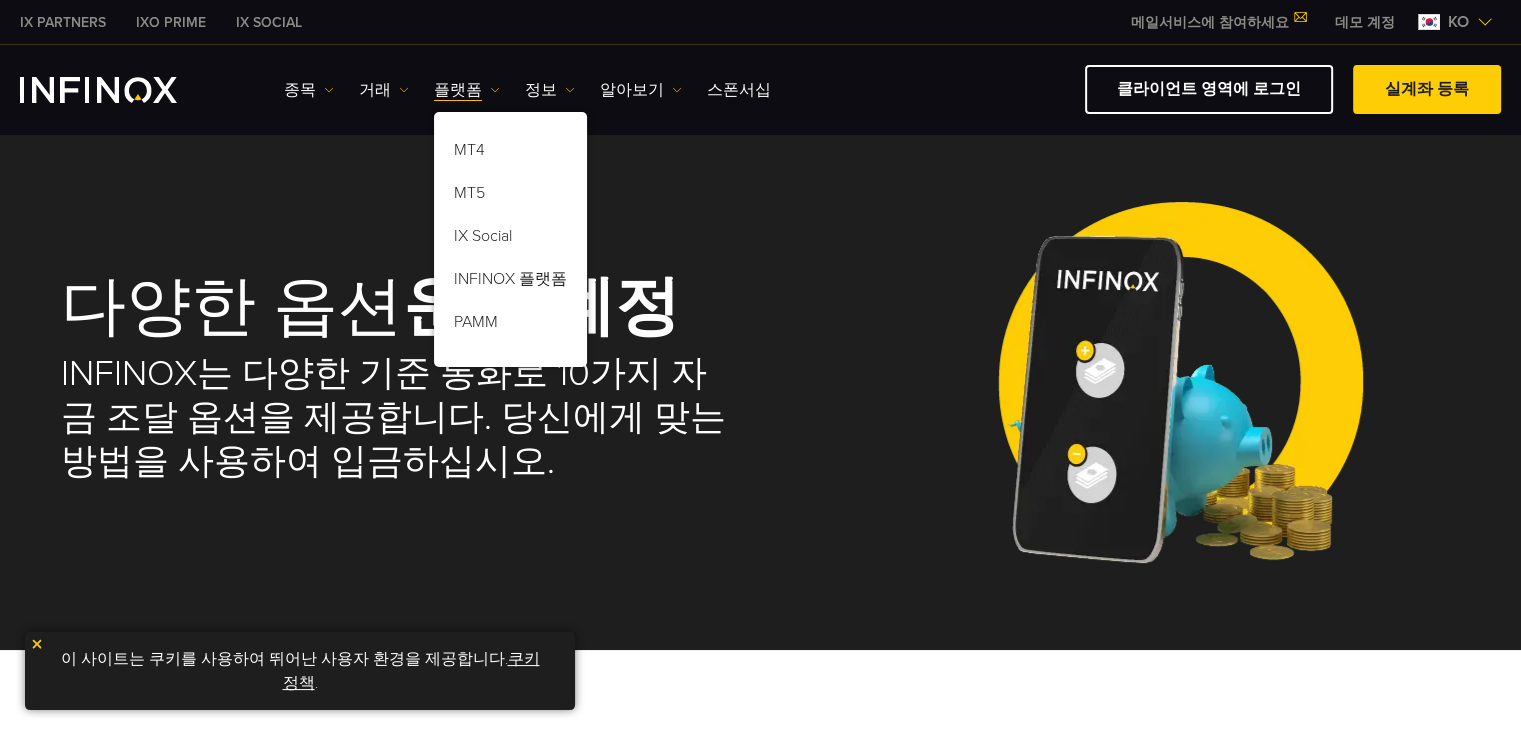 click on "종목
종목
상품 정보
거래
계정
데모" at bounding box center (527, 90) 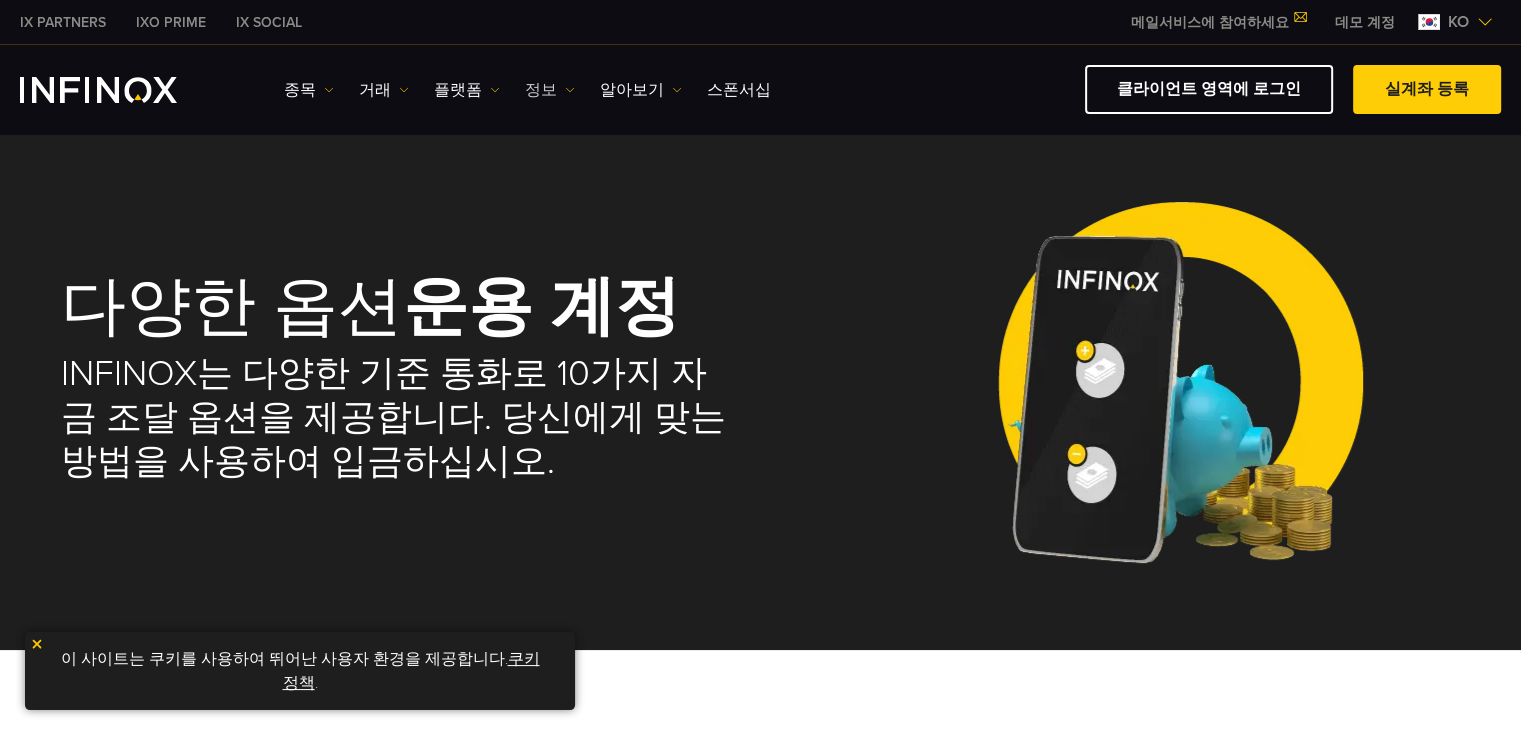 click at bounding box center [570, 90] 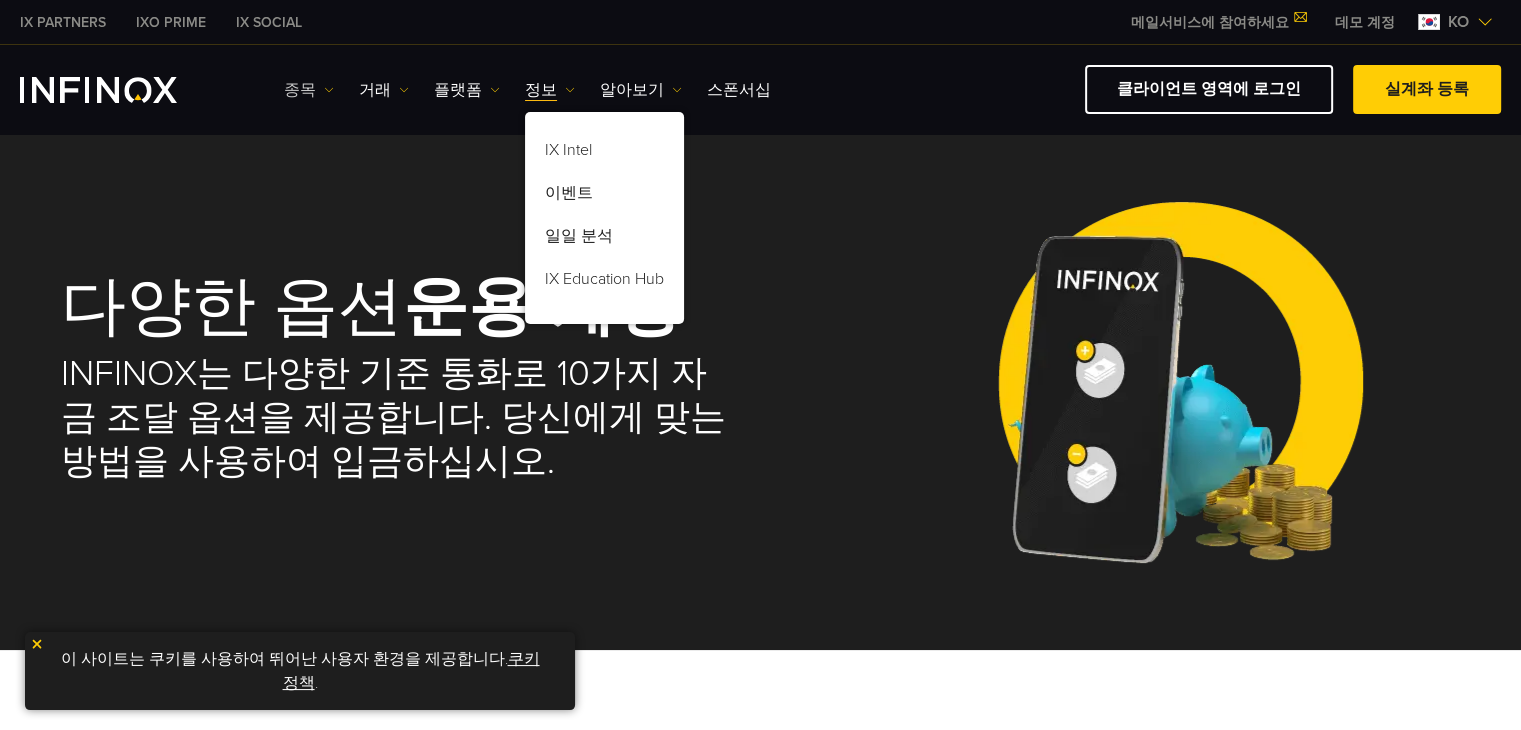 click at bounding box center [329, 90] 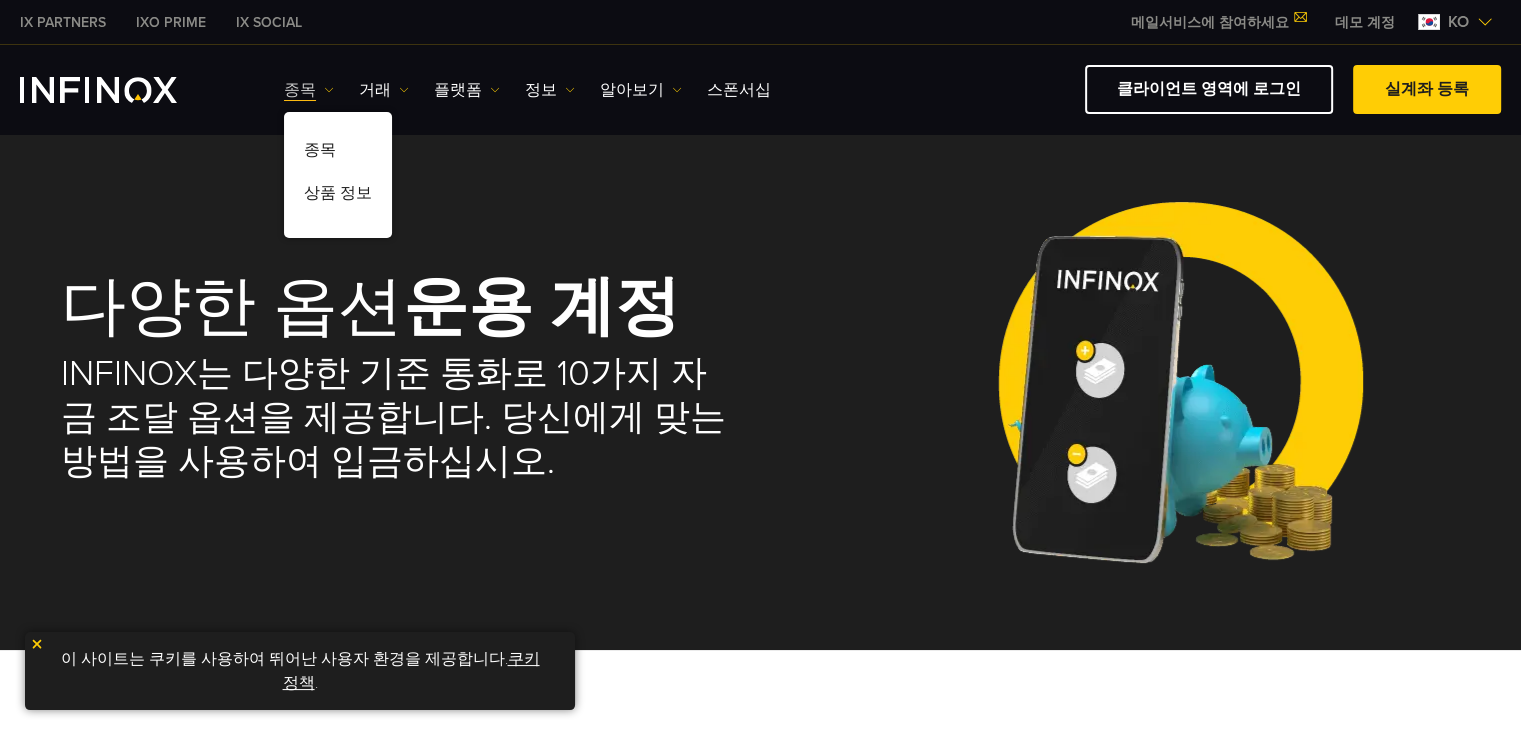 scroll, scrollTop: 0, scrollLeft: 0, axis: both 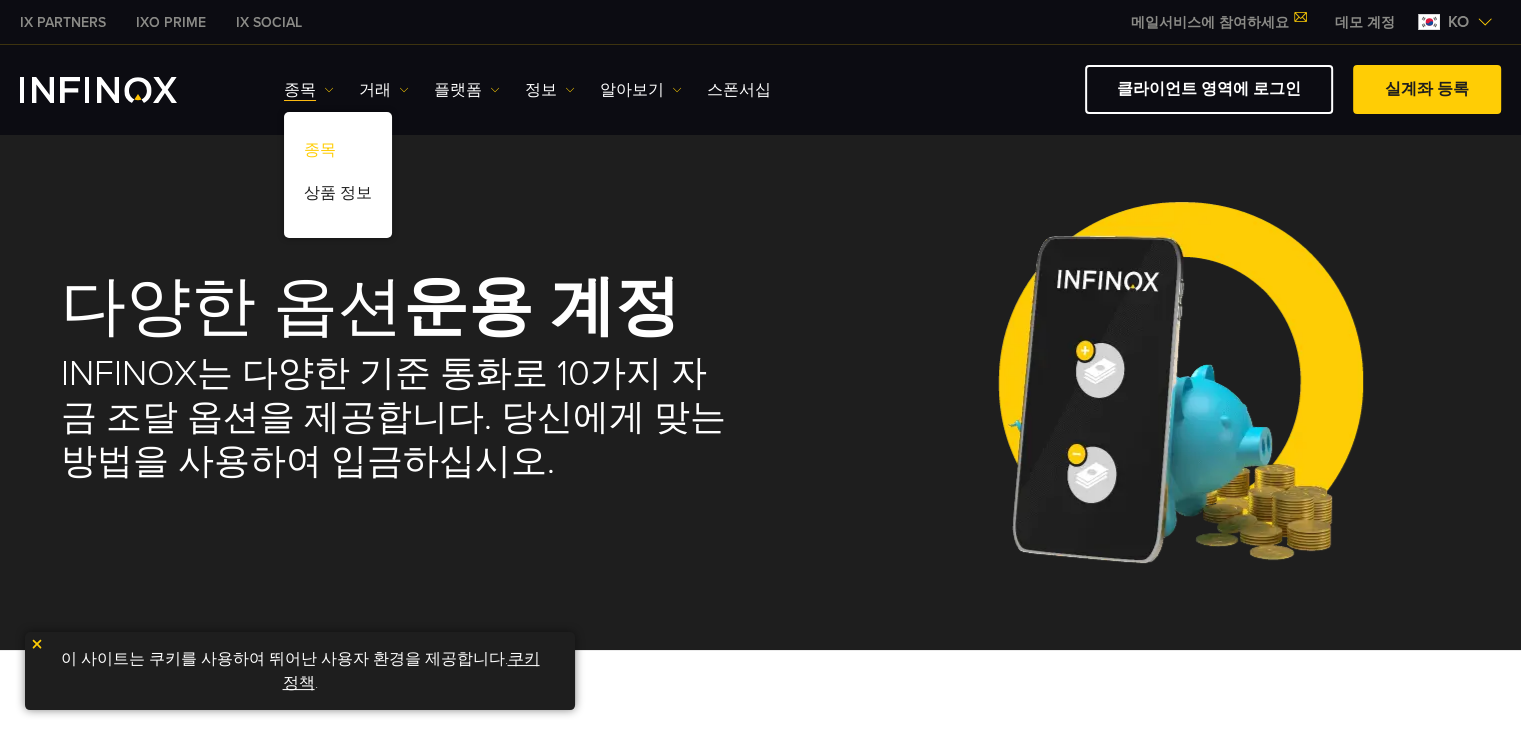 click on "종목" at bounding box center (338, 153) 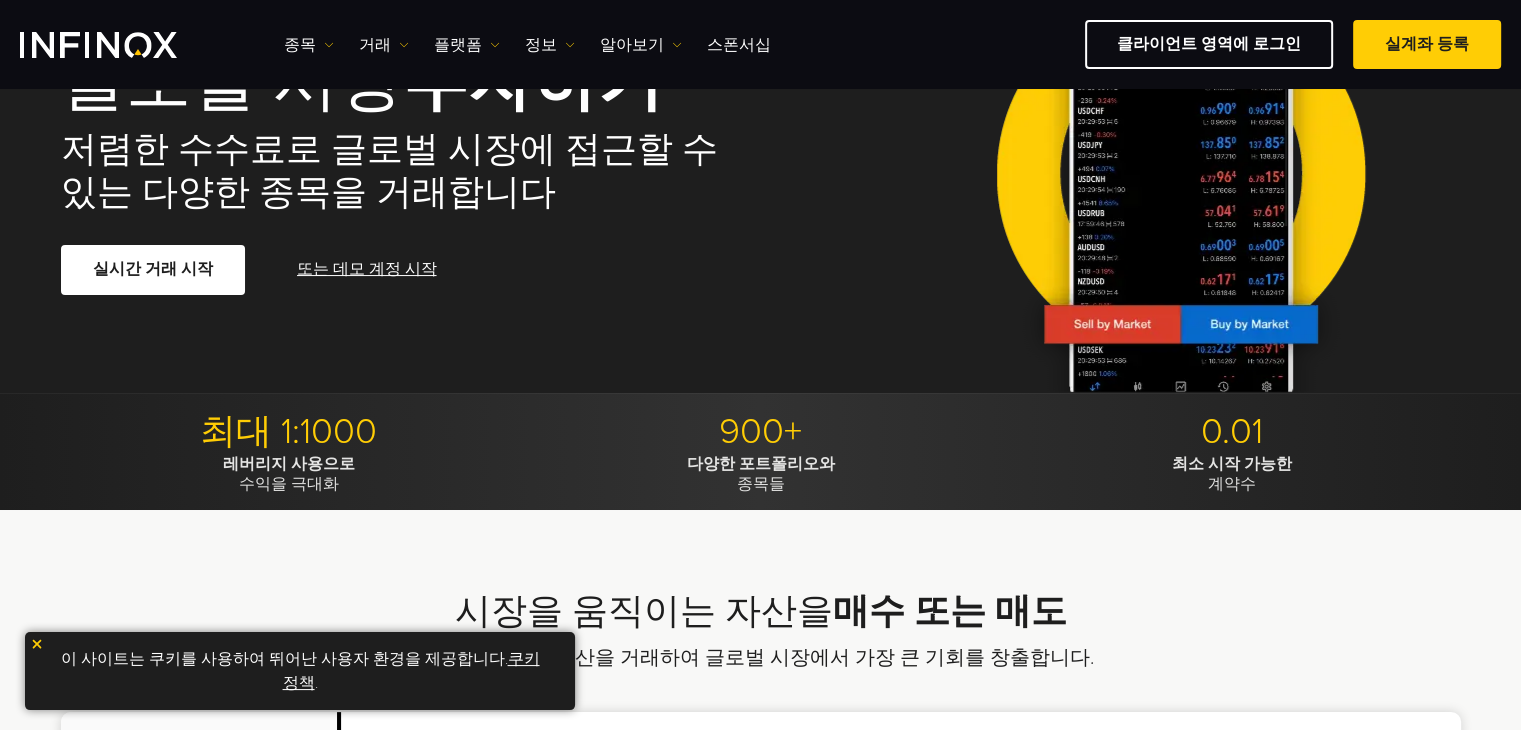 scroll, scrollTop: 0, scrollLeft: 0, axis: both 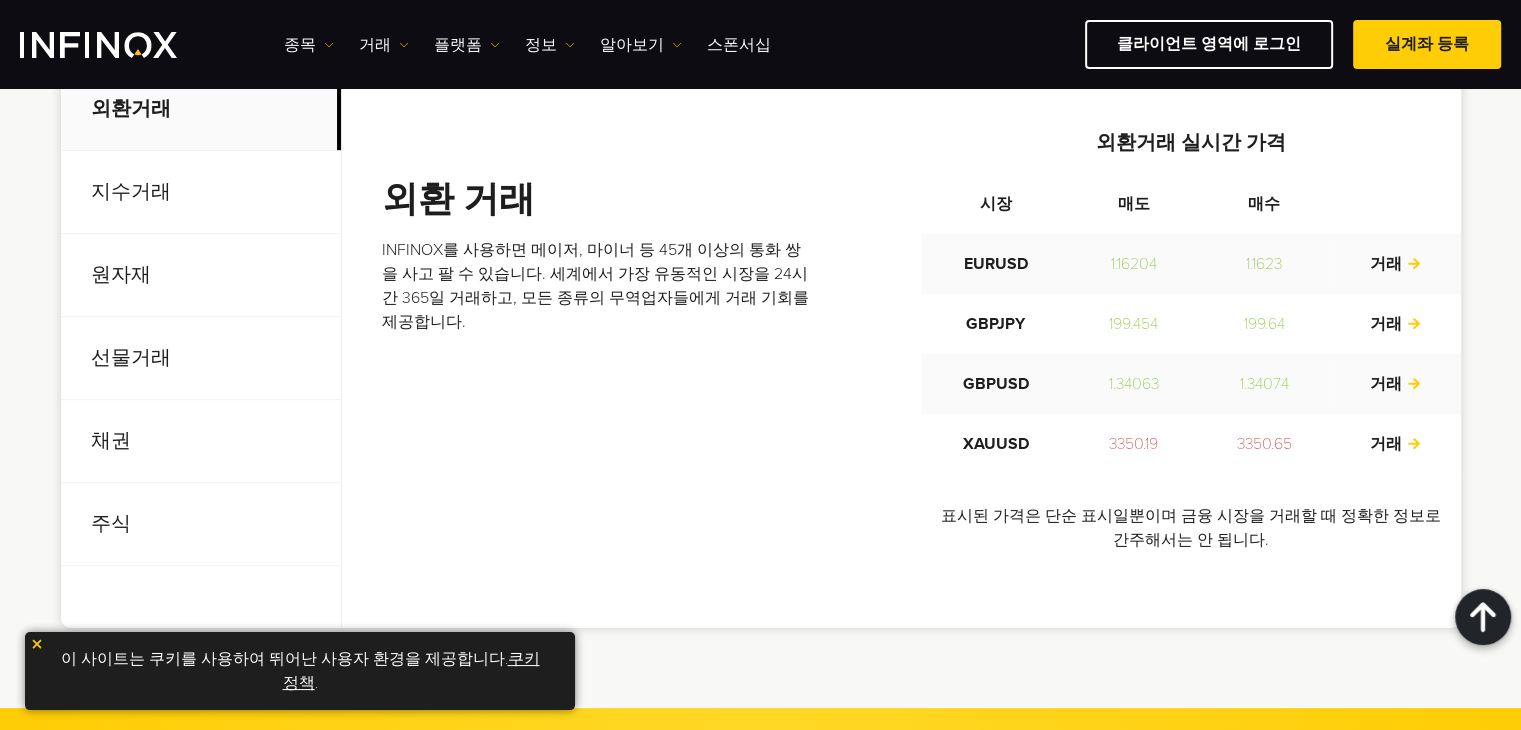 click on "원자재" at bounding box center (201, 275) 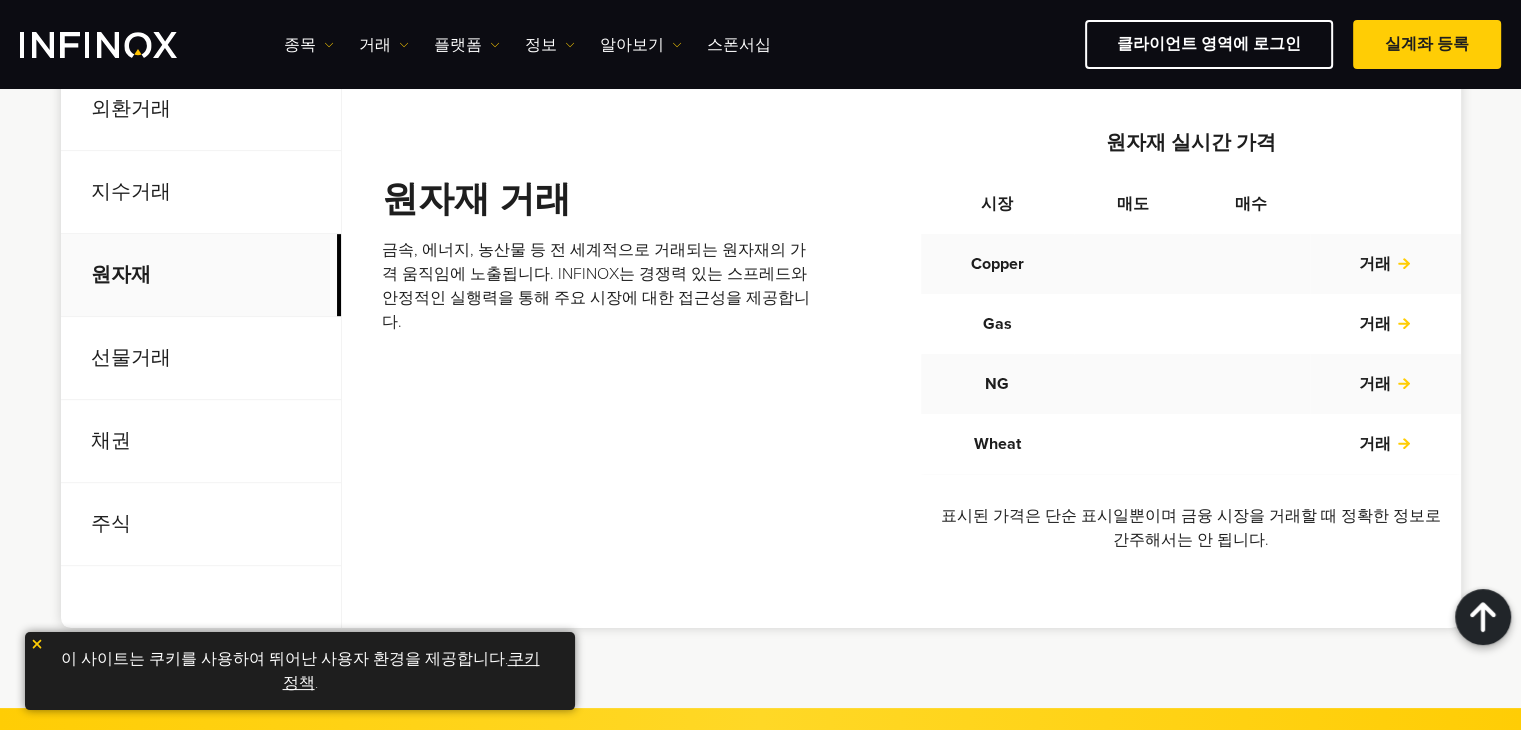 scroll, scrollTop: 0, scrollLeft: 0, axis: both 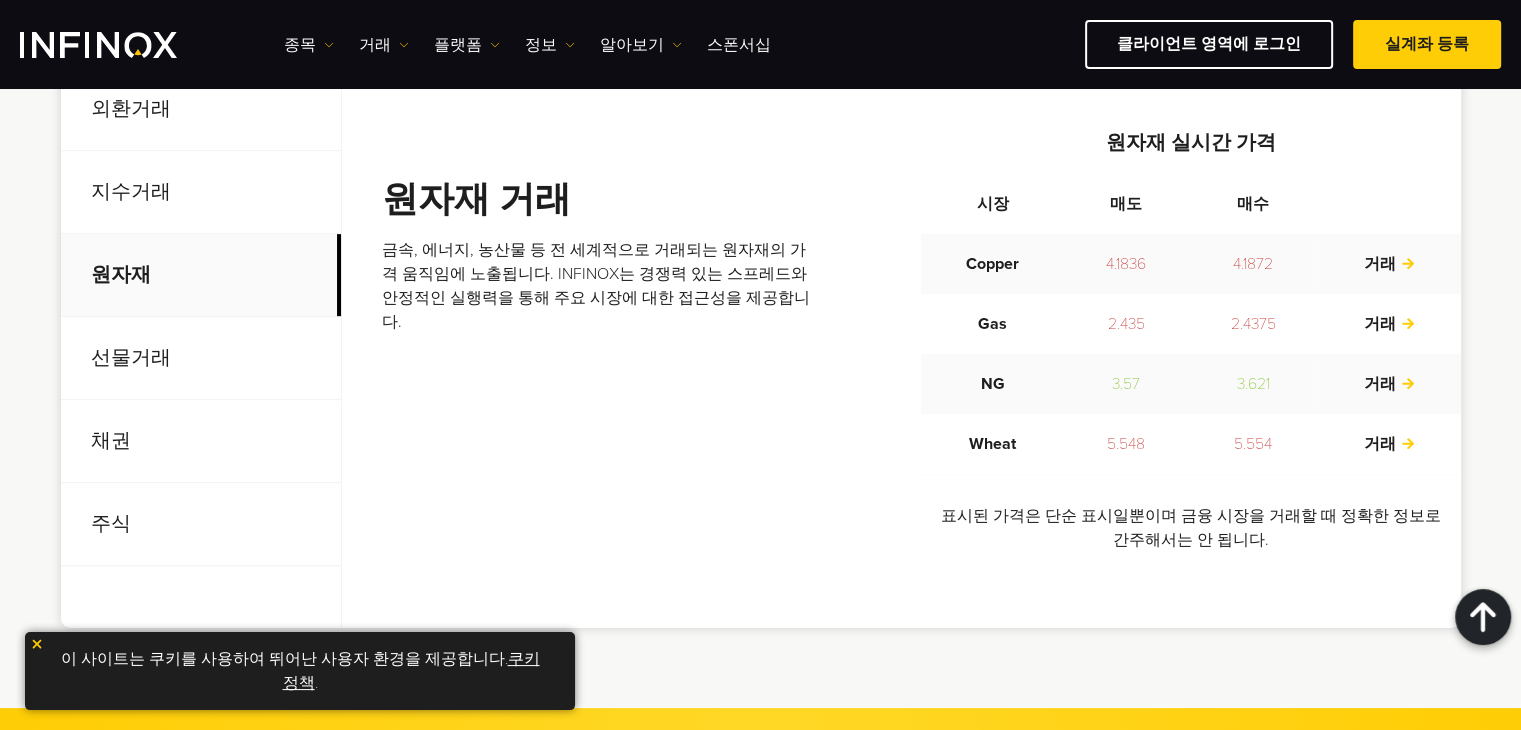 click on "선물거래" at bounding box center (201, 358) 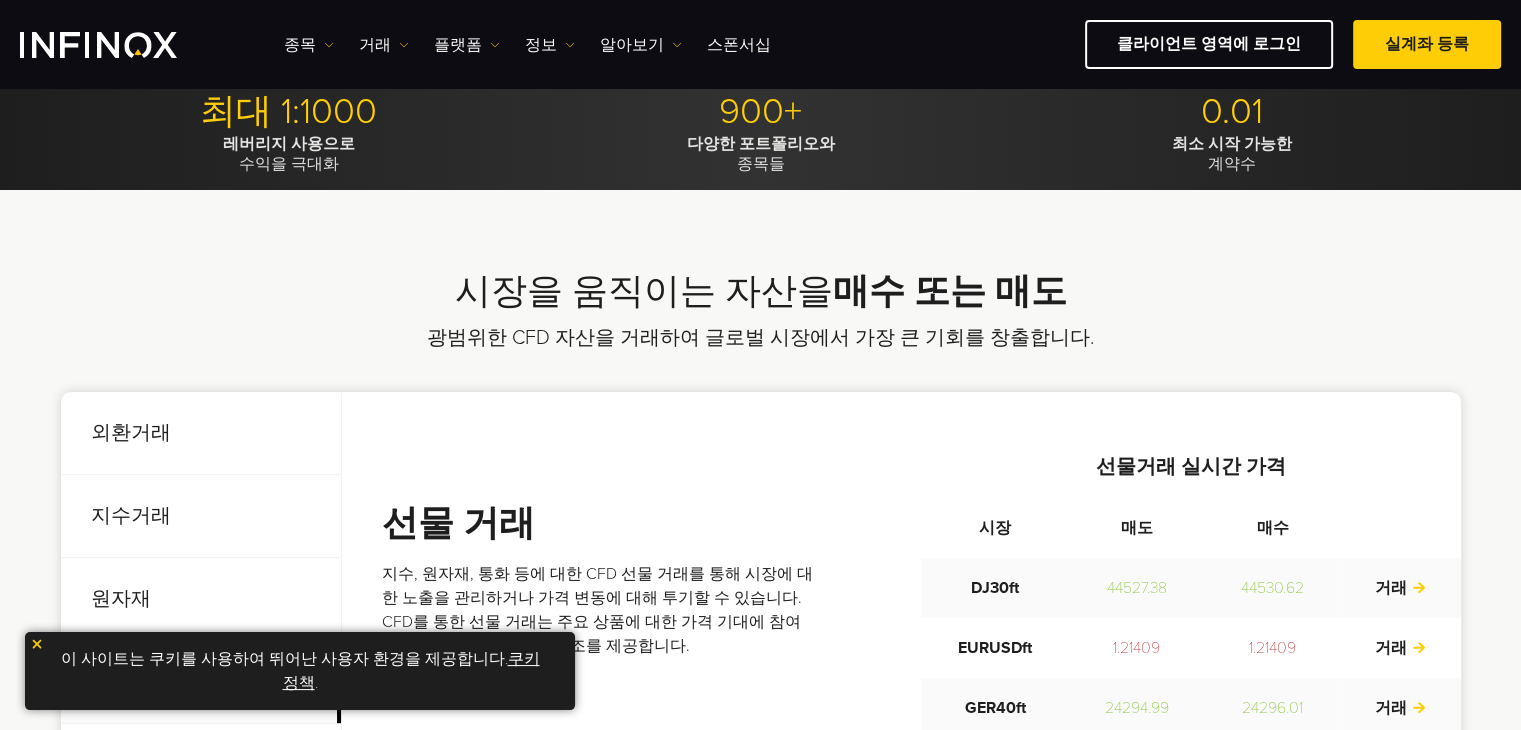 scroll, scrollTop: 300, scrollLeft: 0, axis: vertical 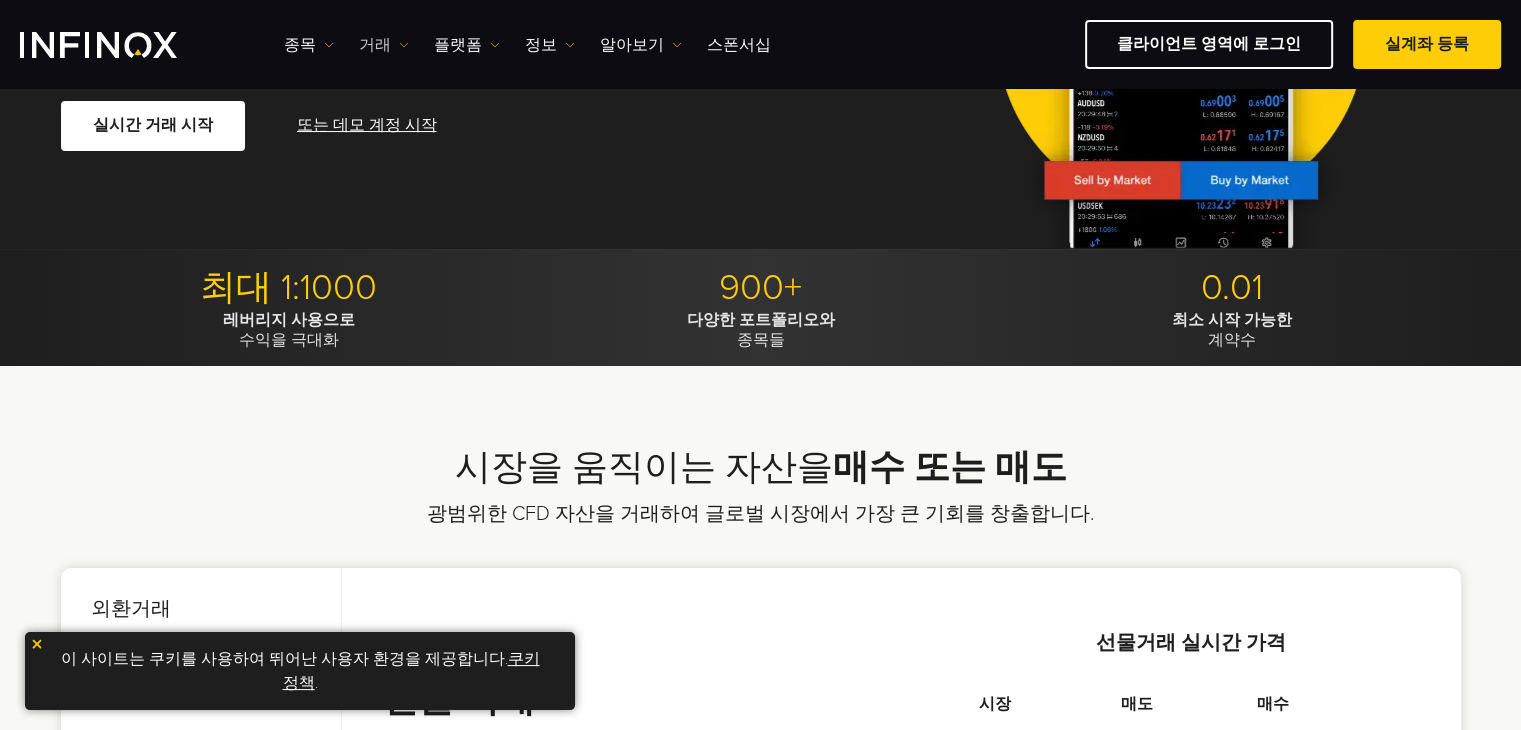 click on "거래" at bounding box center (384, 45) 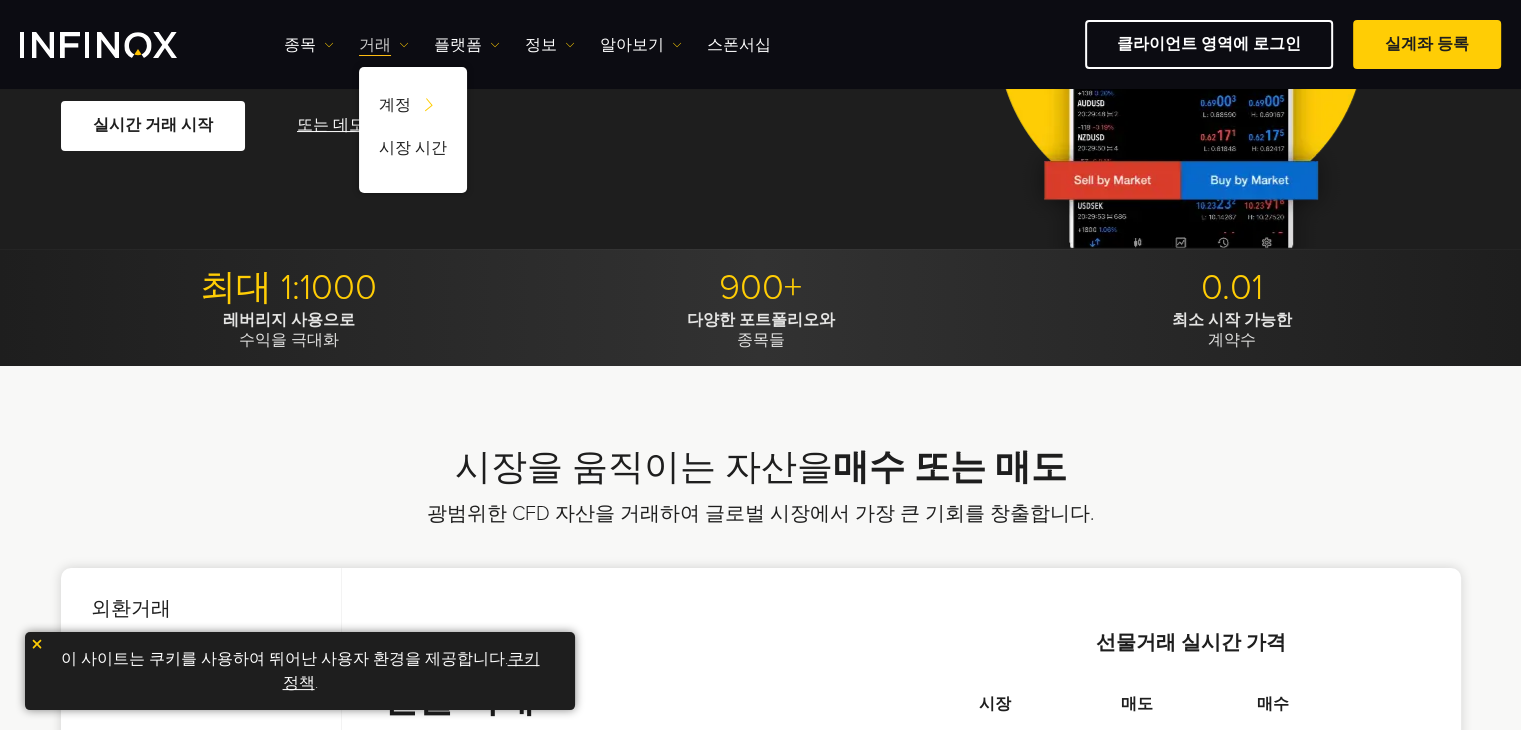 scroll, scrollTop: 0, scrollLeft: 0, axis: both 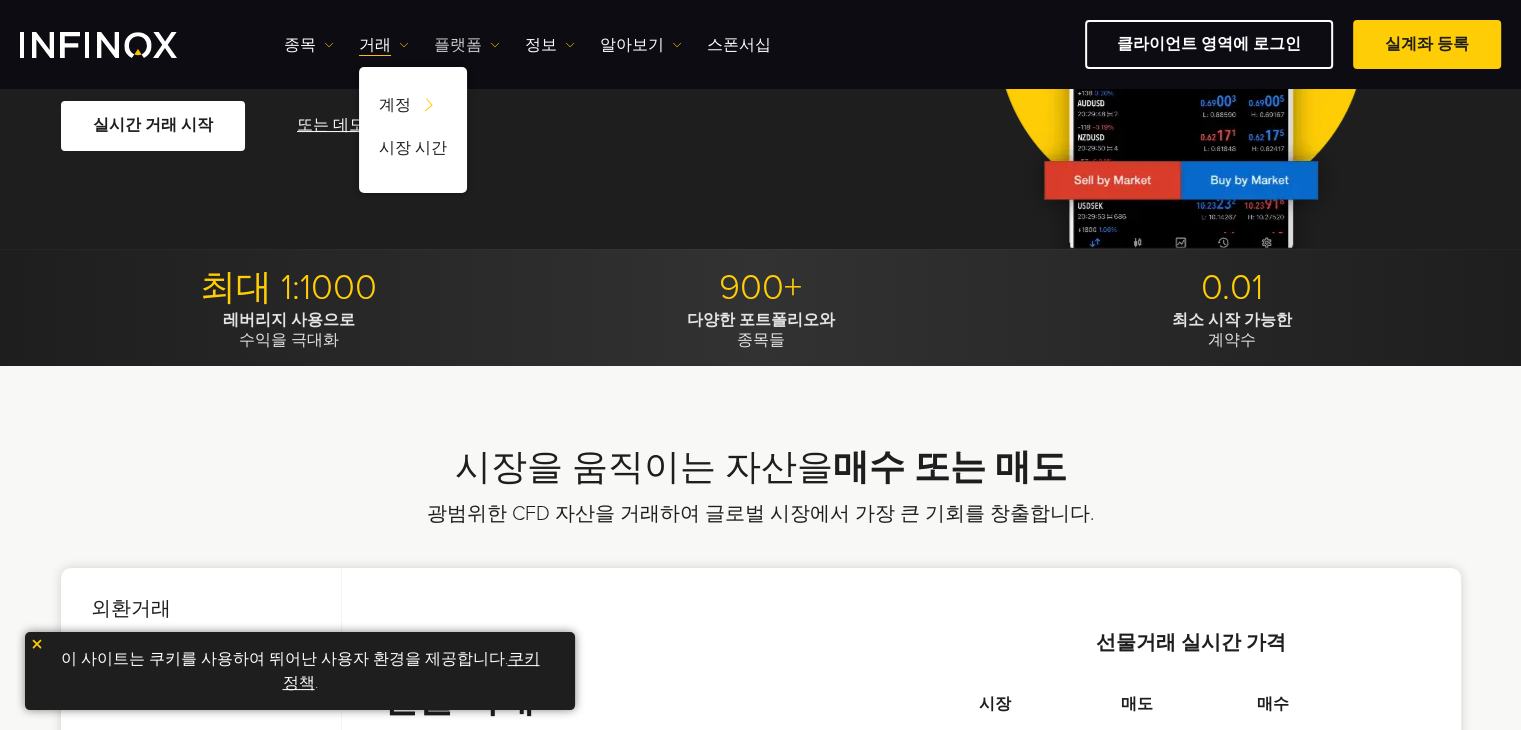 click on "플랫폼" at bounding box center [467, 45] 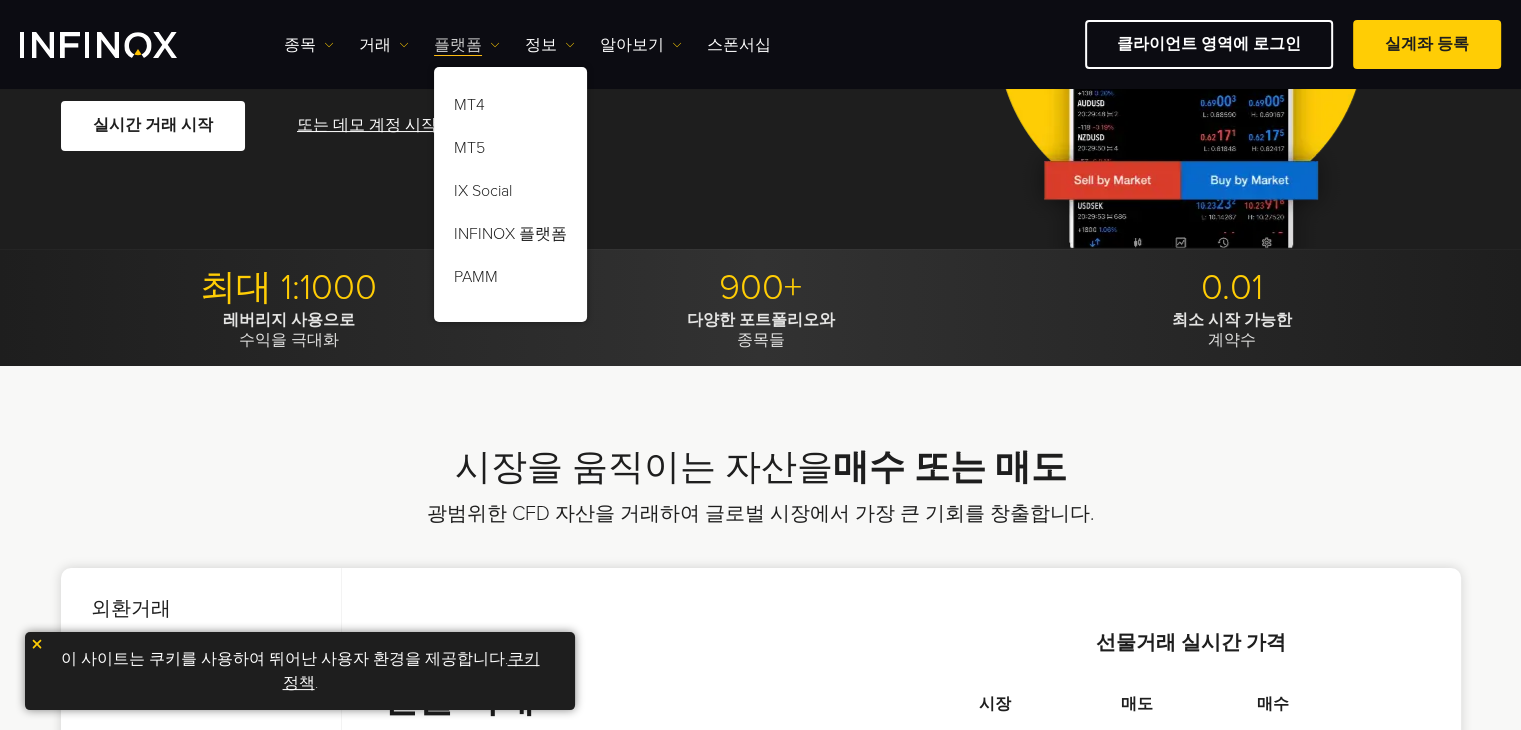 scroll, scrollTop: 0, scrollLeft: 0, axis: both 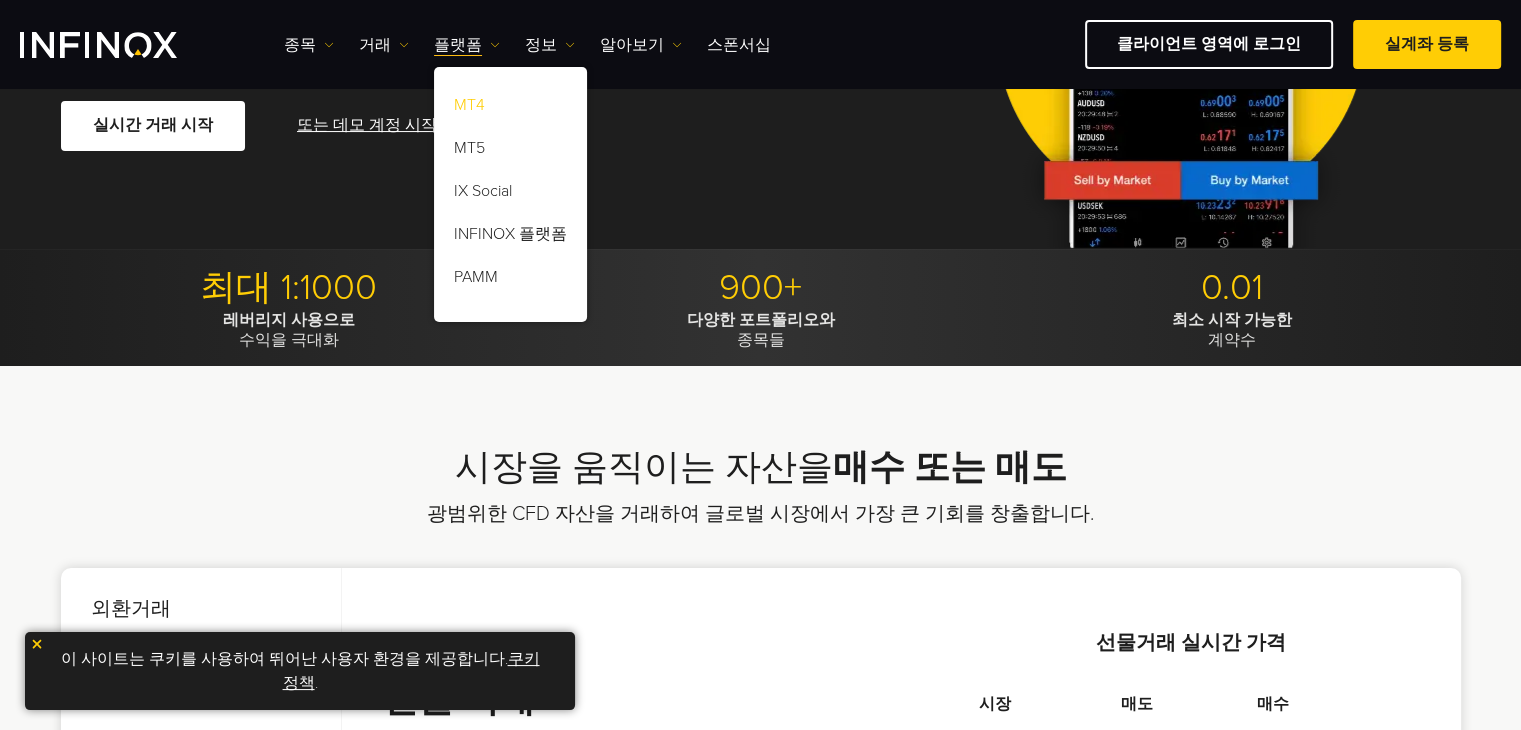click on "MT4" at bounding box center [510, 108] 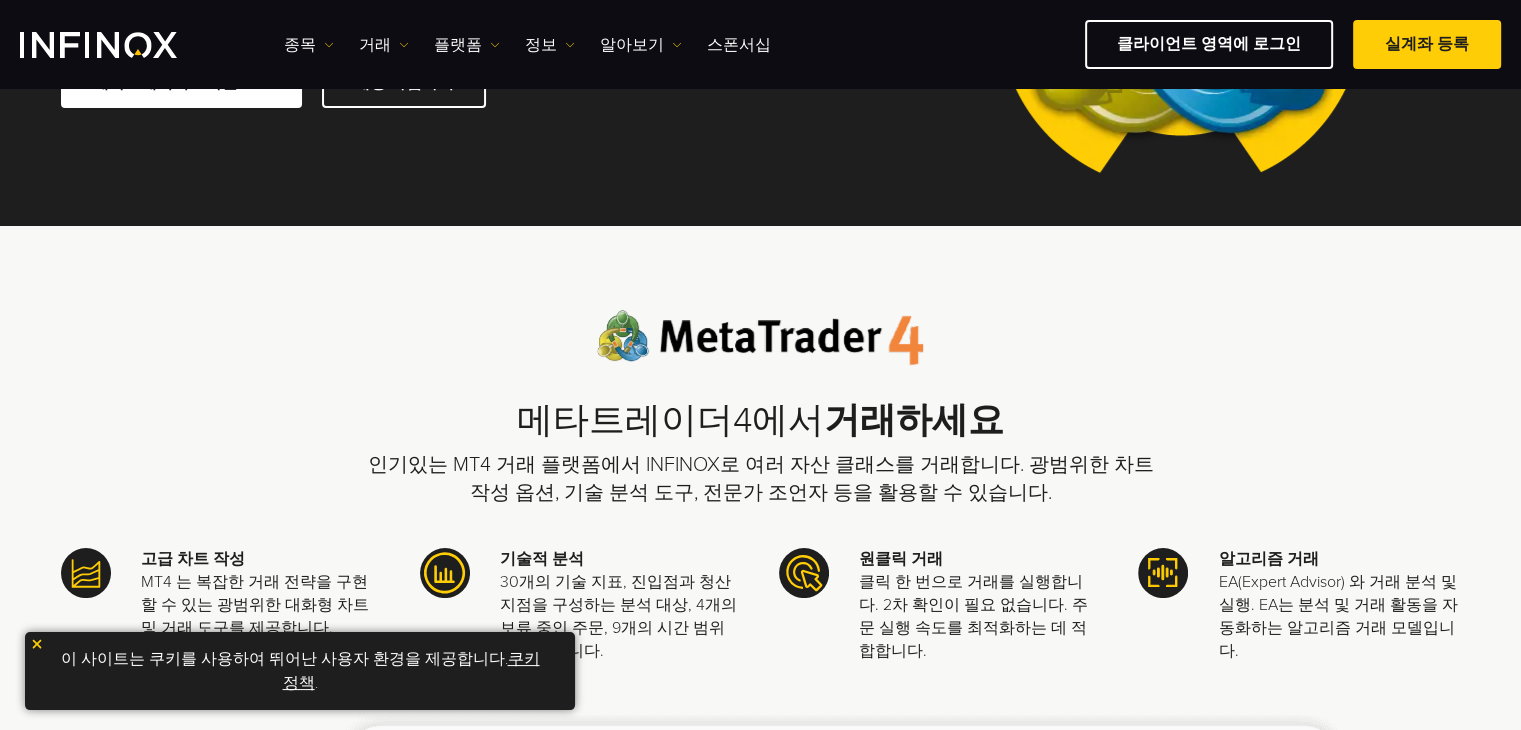scroll, scrollTop: 599, scrollLeft: 0, axis: vertical 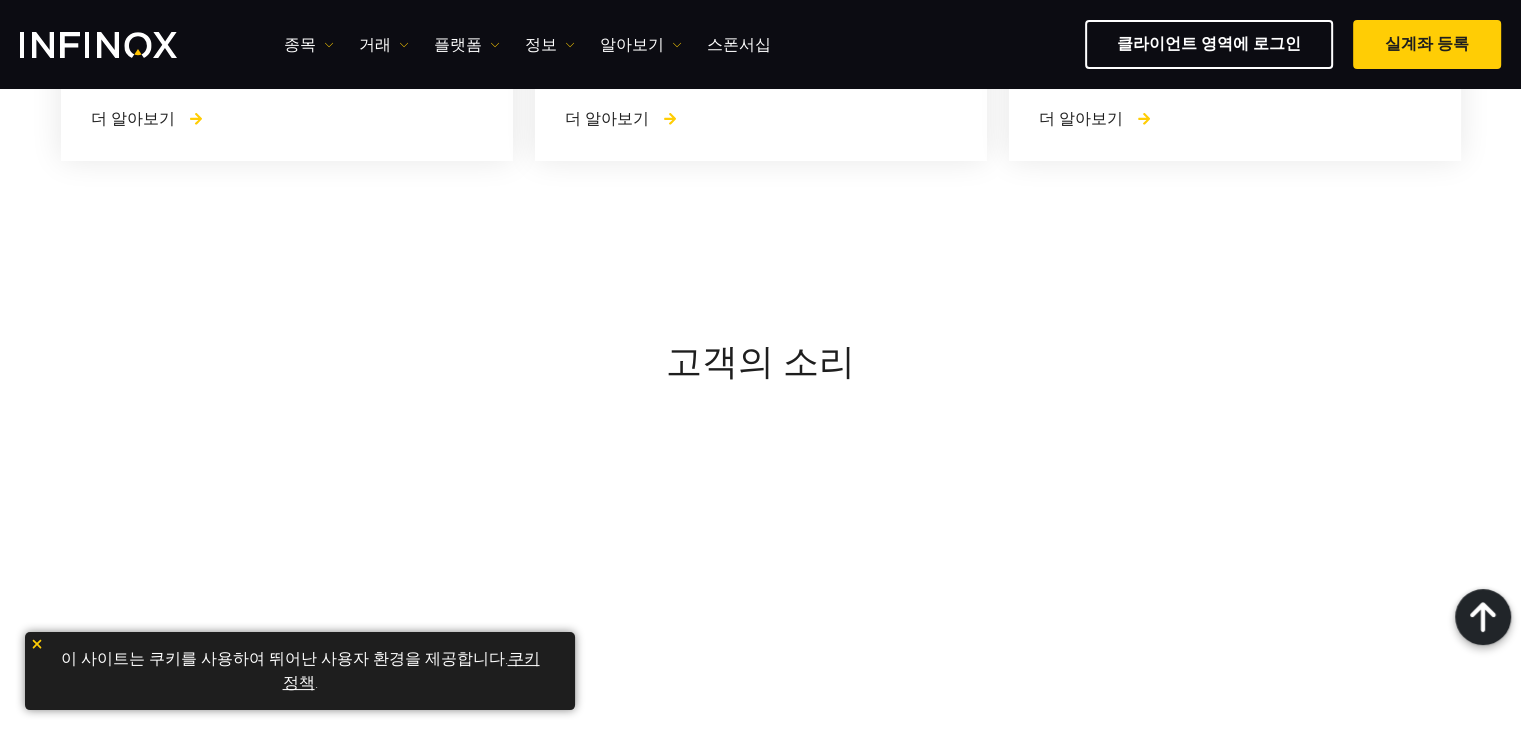 click at bounding box center (37, 644) 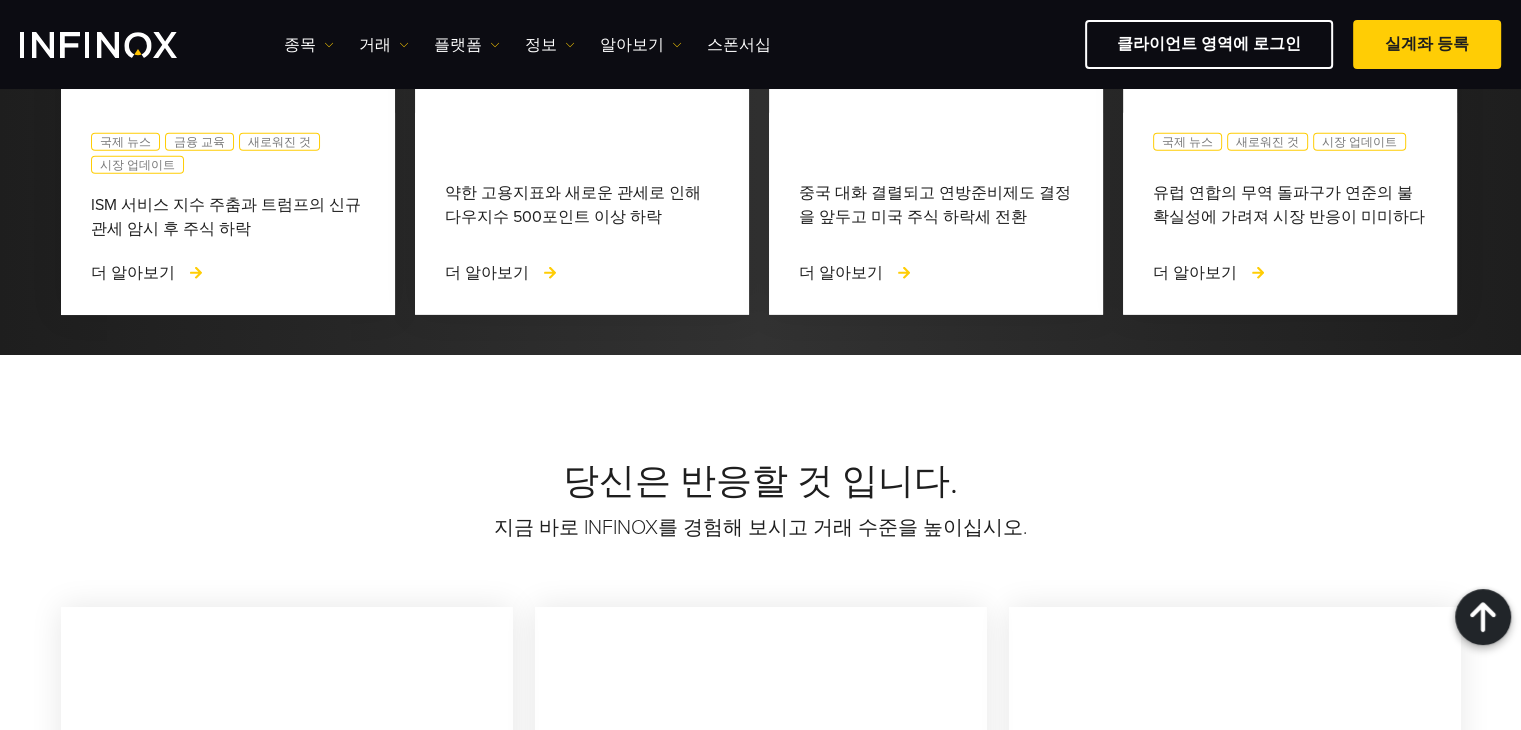 scroll, scrollTop: 5507, scrollLeft: 0, axis: vertical 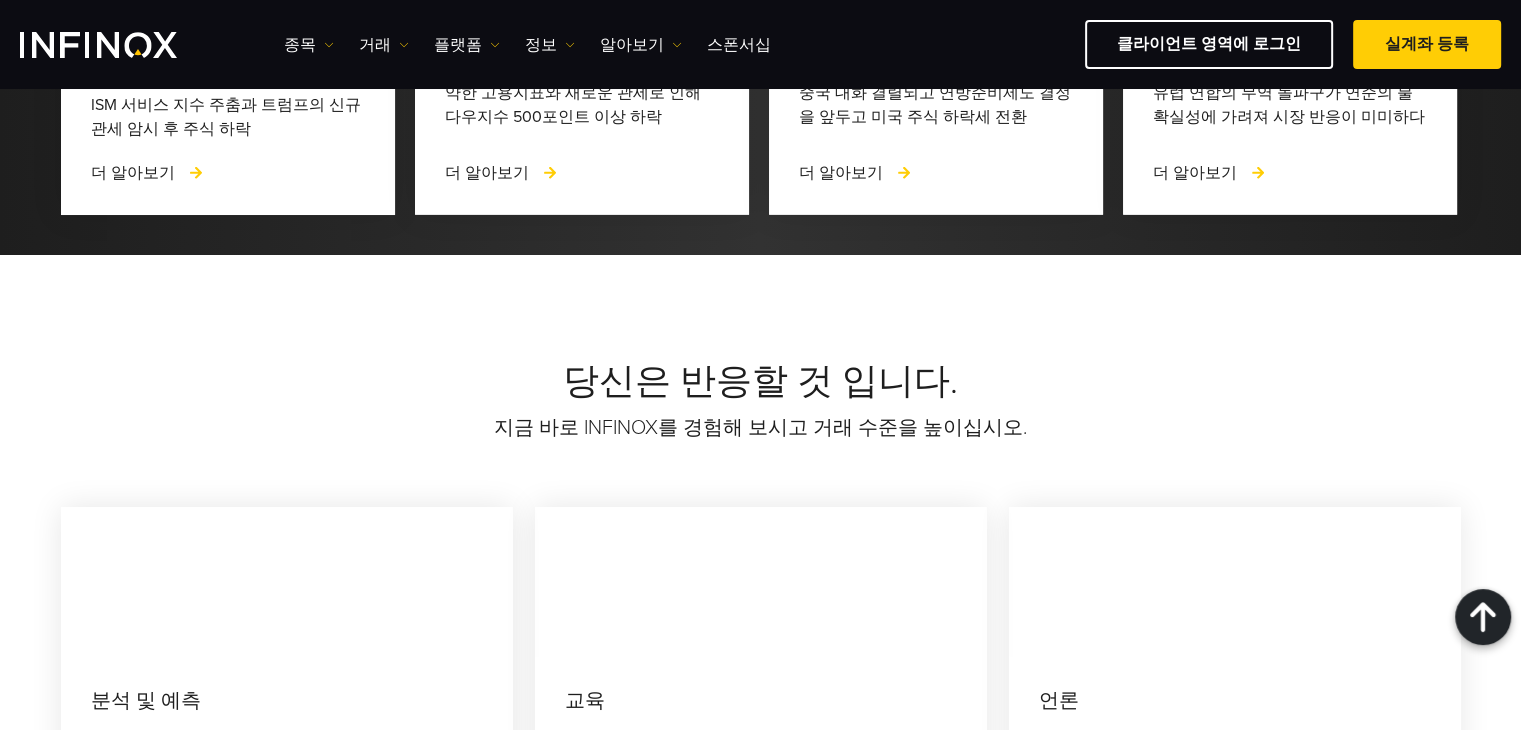click on "5. 플랫폼에 대한 구독료가 있습니까?" at bounding box center (761, -1878) 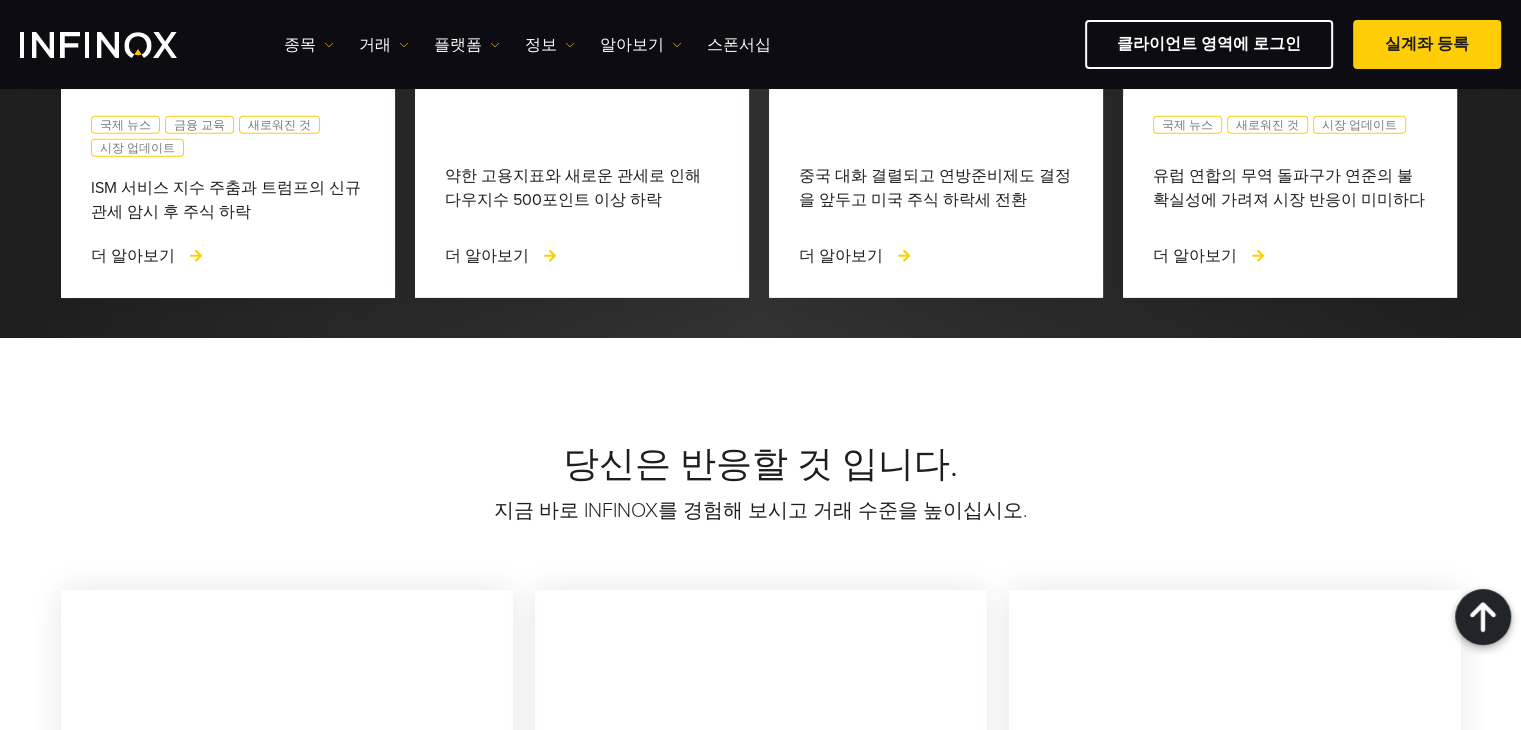 drag, startPoint x: 211, startPoint y: 545, endPoint x: 656, endPoint y: 537, distance: 445.0719 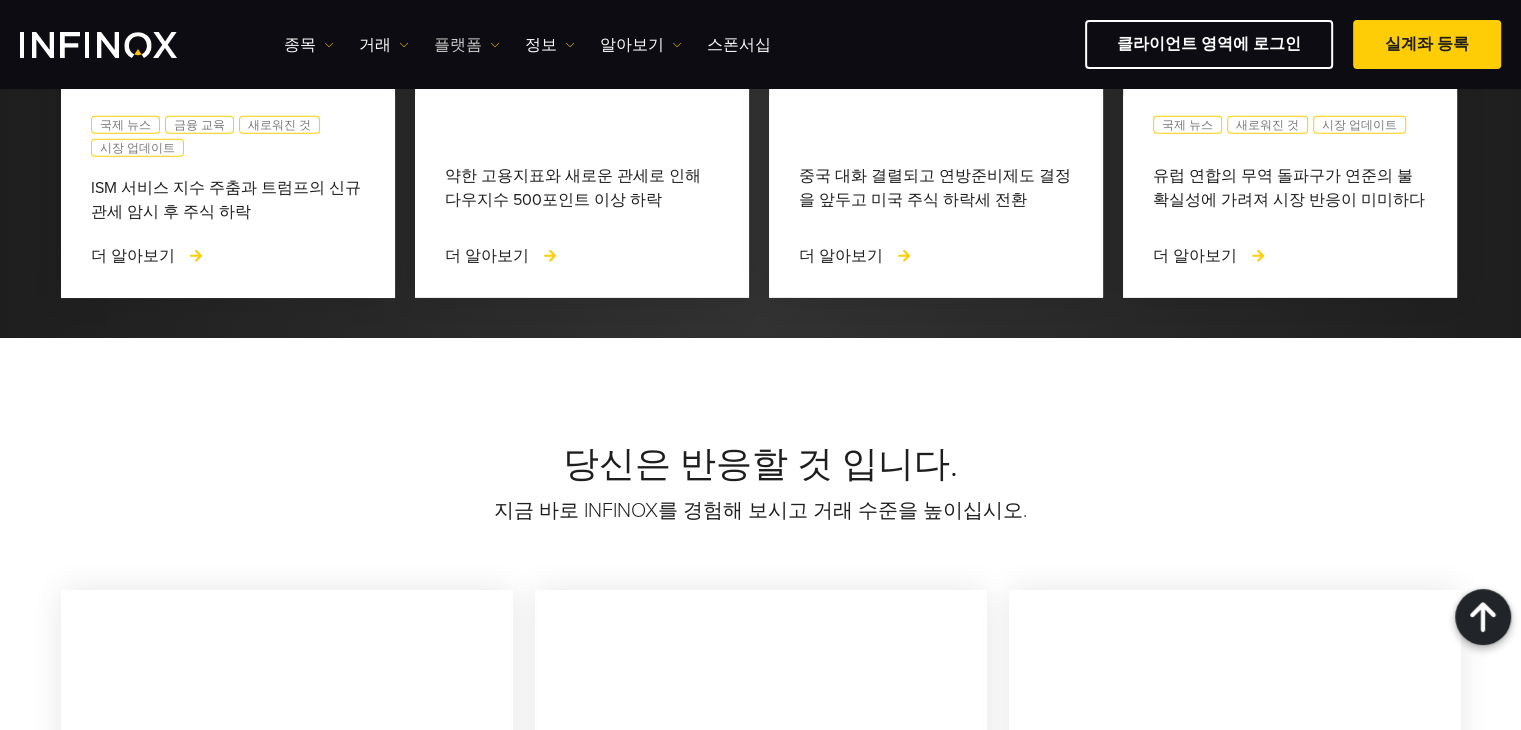 click on "플랫폼" at bounding box center (467, 45) 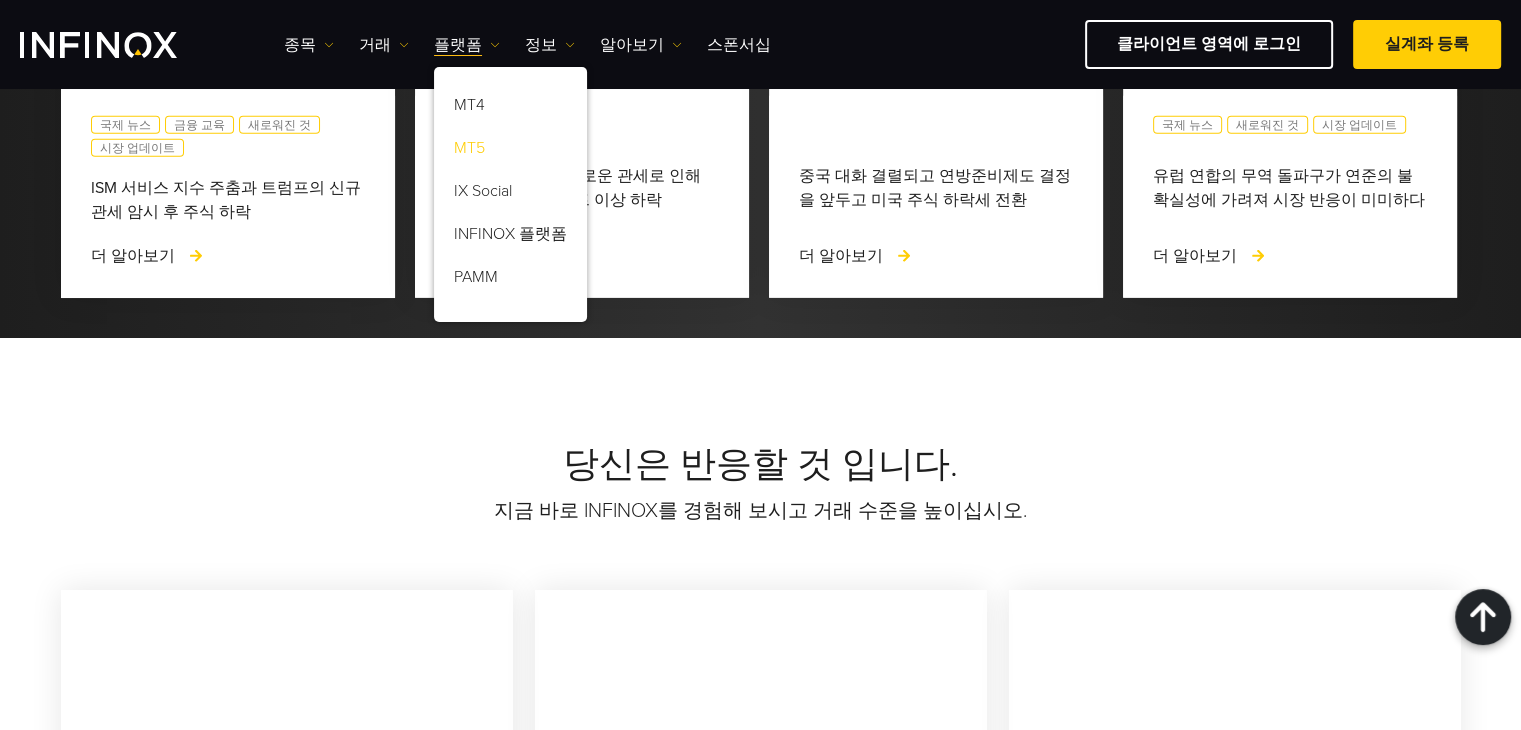 click on "MT5" at bounding box center (510, 151) 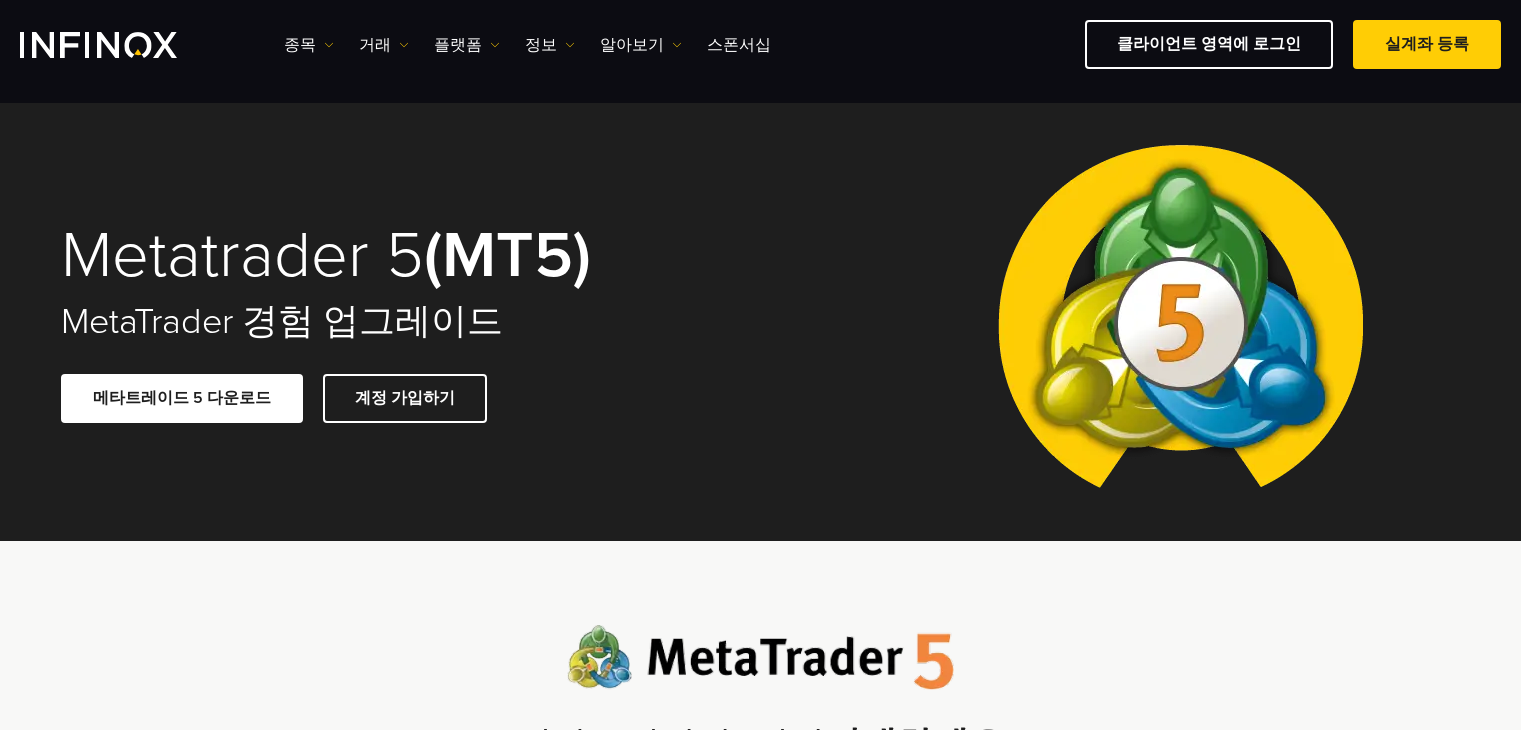 scroll, scrollTop: 400, scrollLeft: 0, axis: vertical 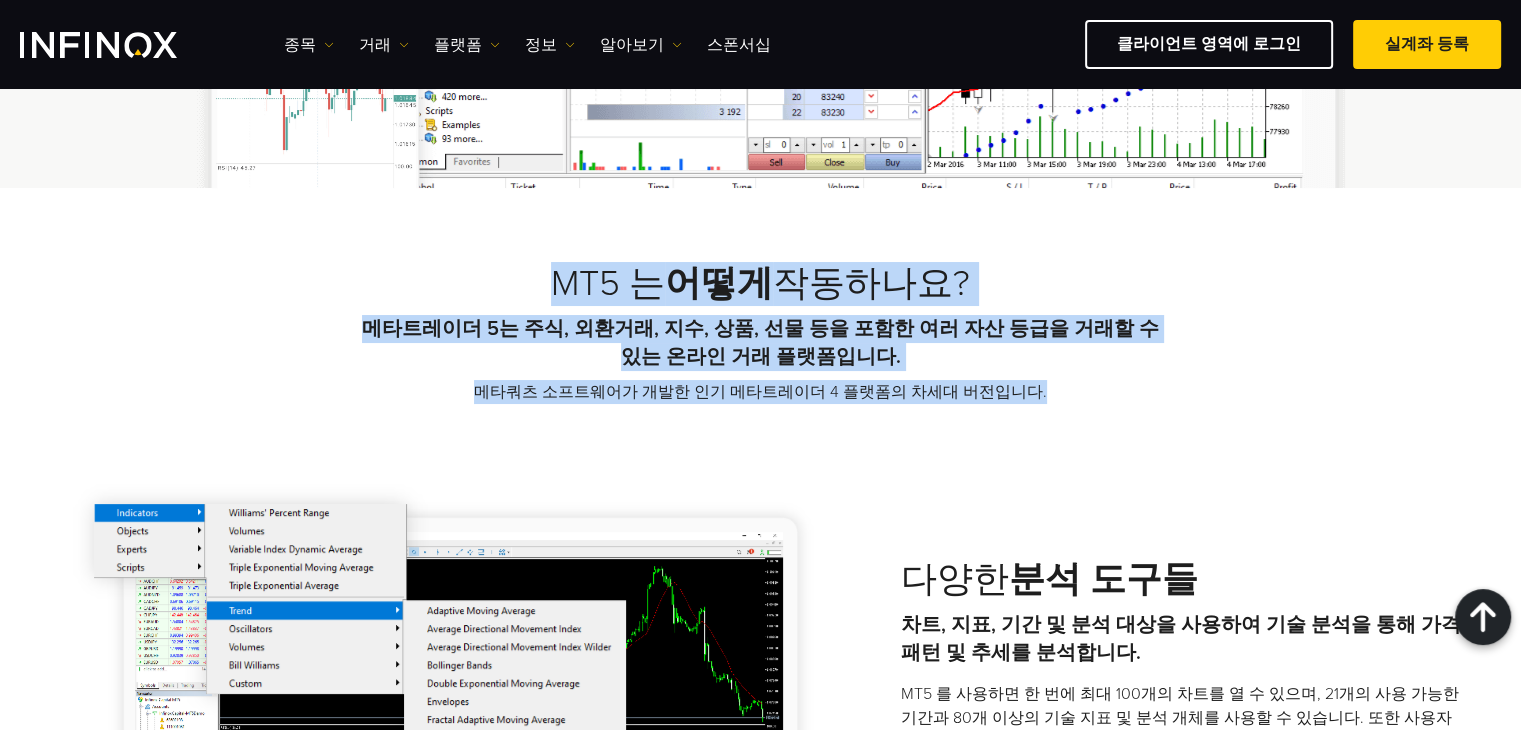 drag, startPoint x: 556, startPoint y: 283, endPoint x: 1076, endPoint y: 390, distance: 530.89453 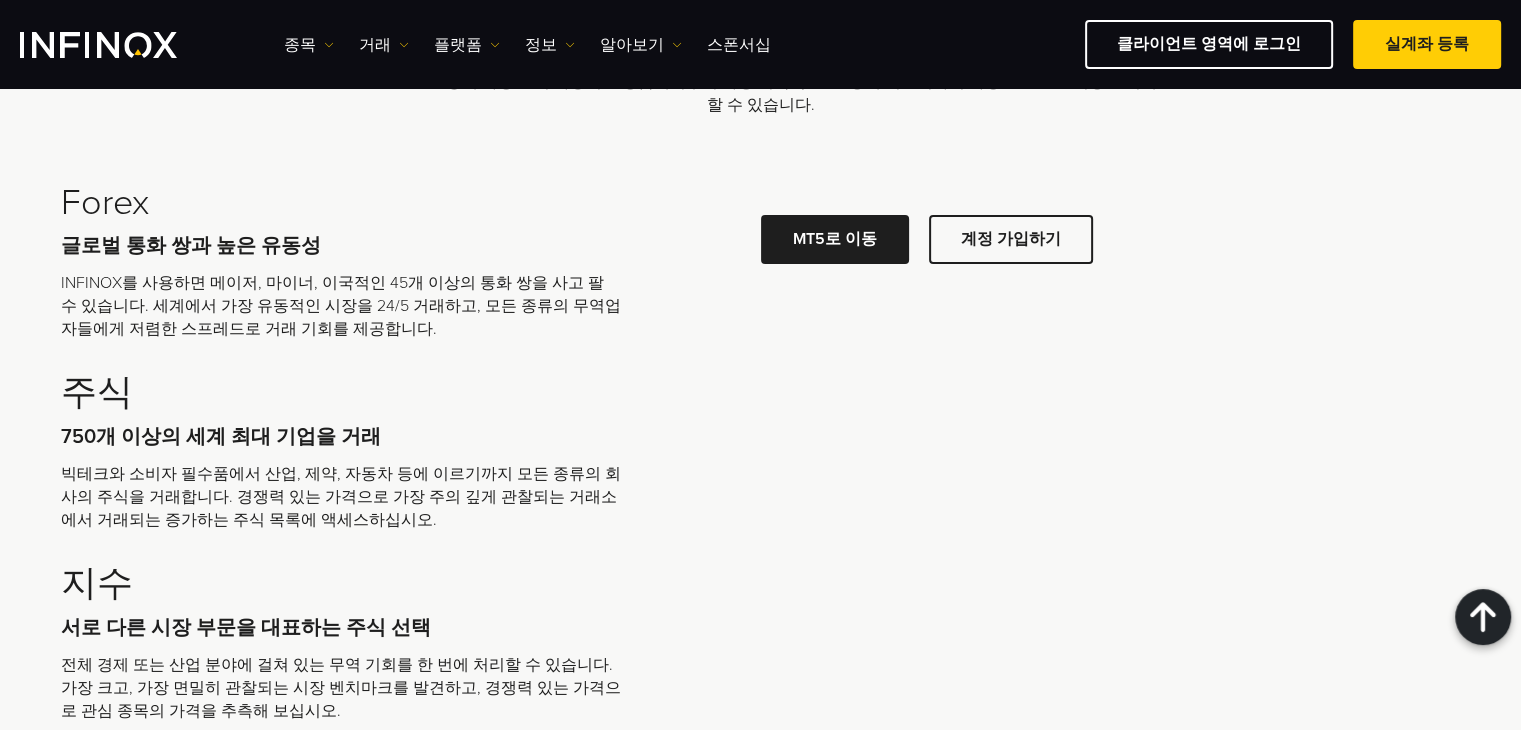scroll, scrollTop: 3600, scrollLeft: 0, axis: vertical 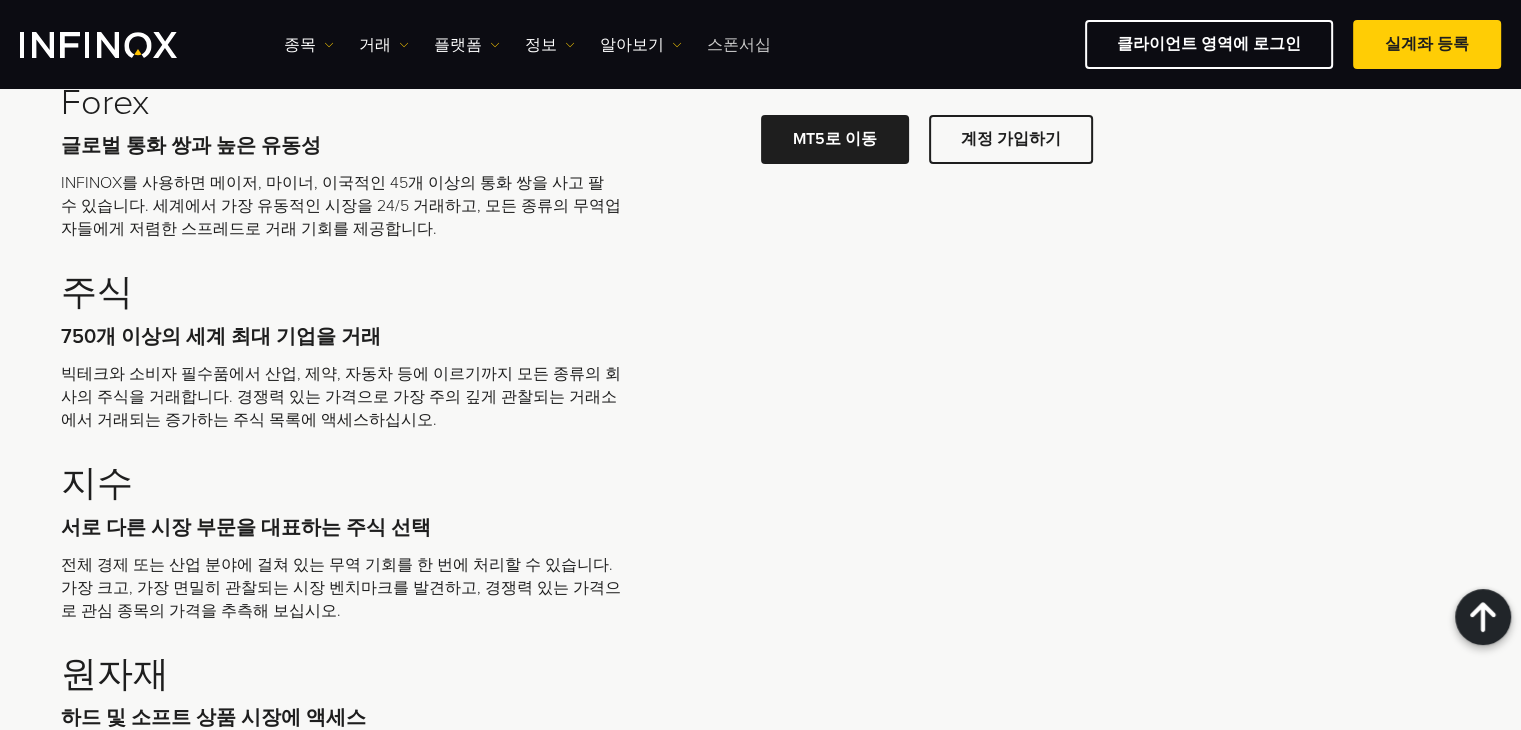 click on "스폰서십" at bounding box center [739, 45] 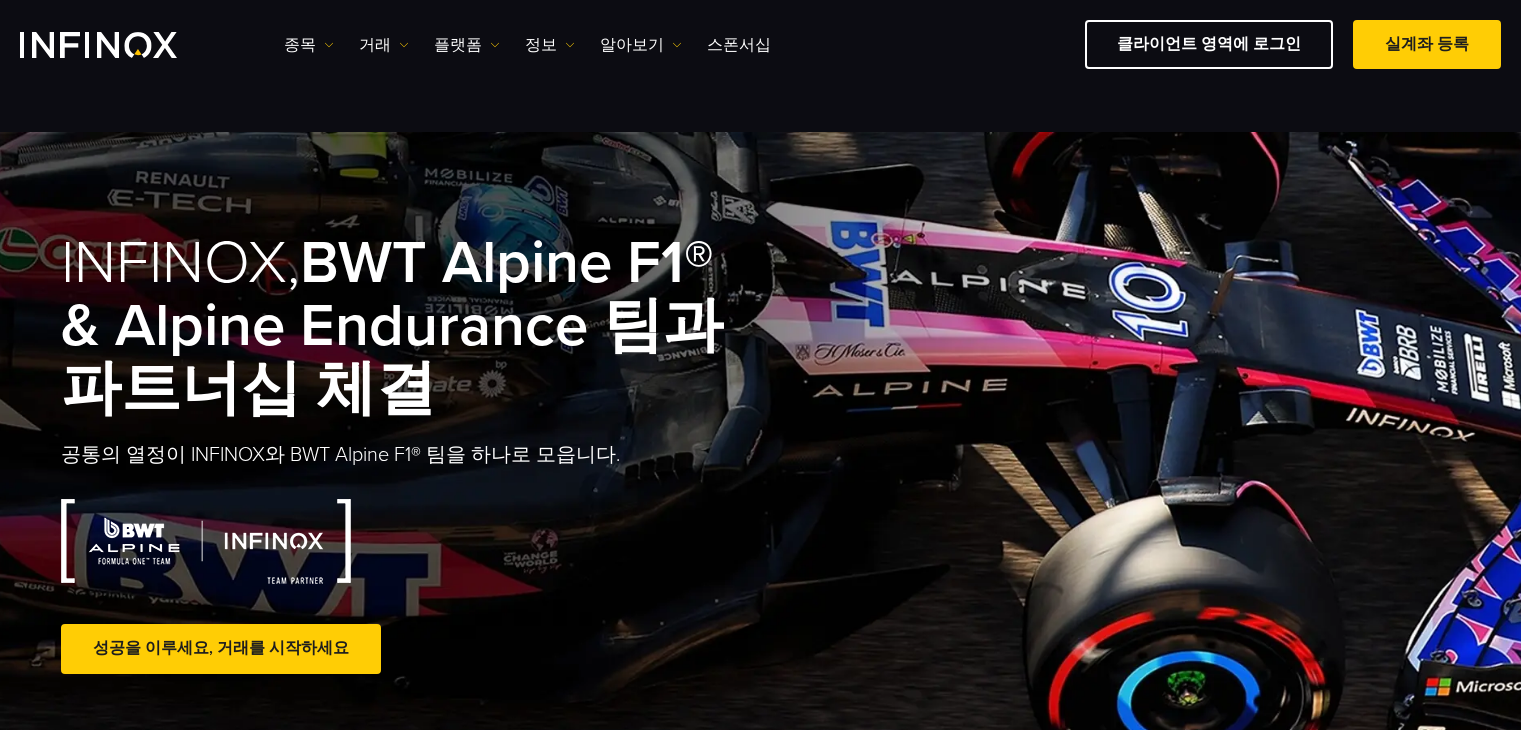 scroll, scrollTop: 200, scrollLeft: 0, axis: vertical 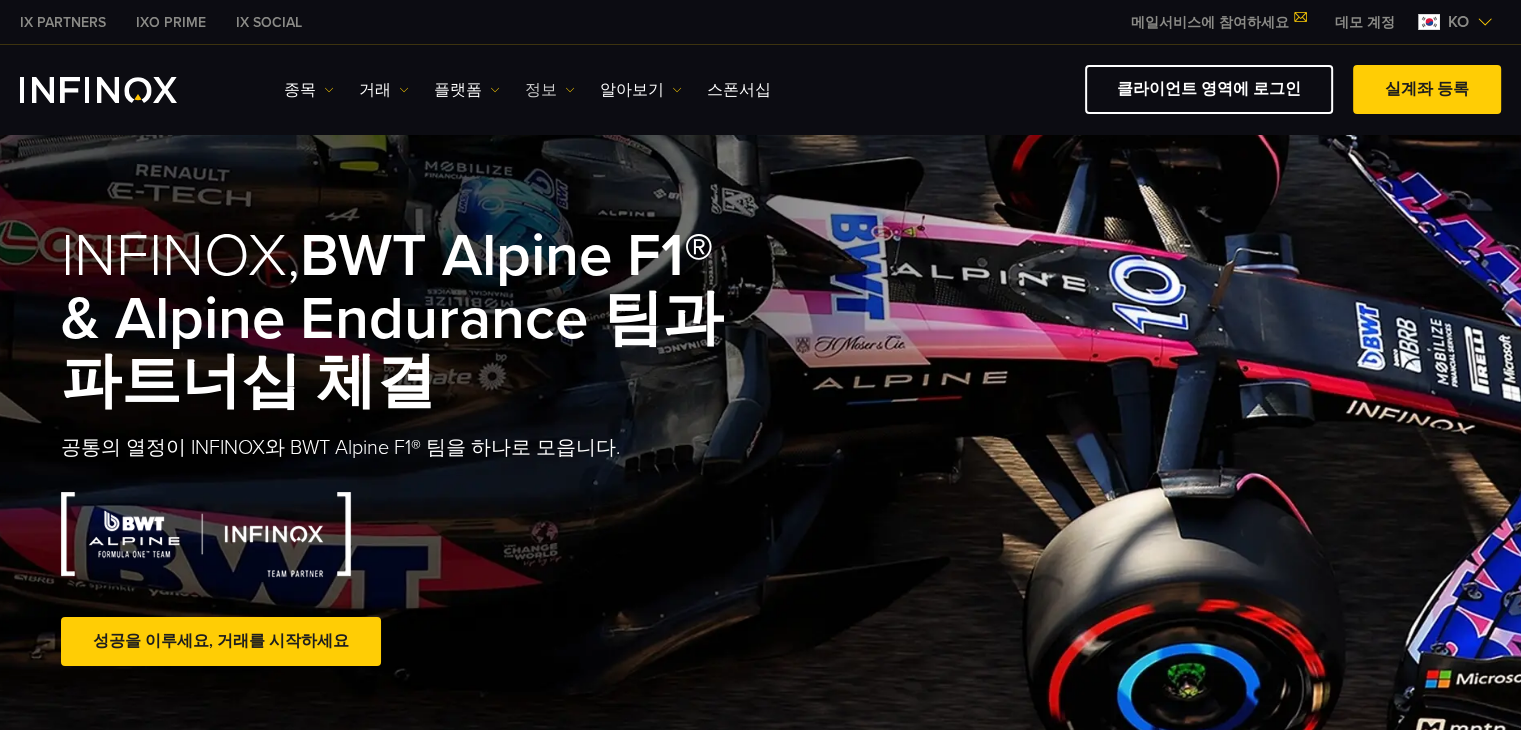 click on "정보" at bounding box center (550, 90) 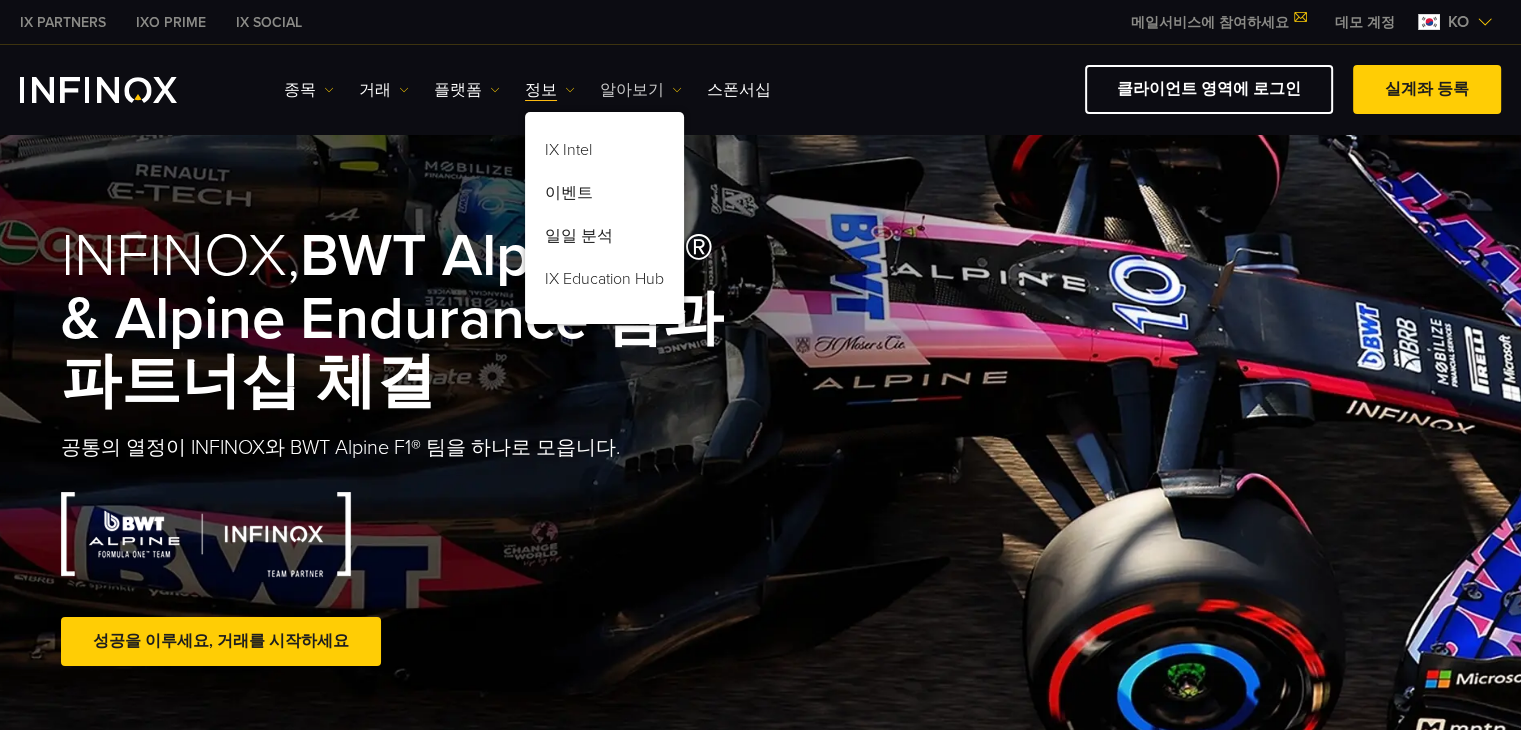 click on "알아보기" at bounding box center [641, 90] 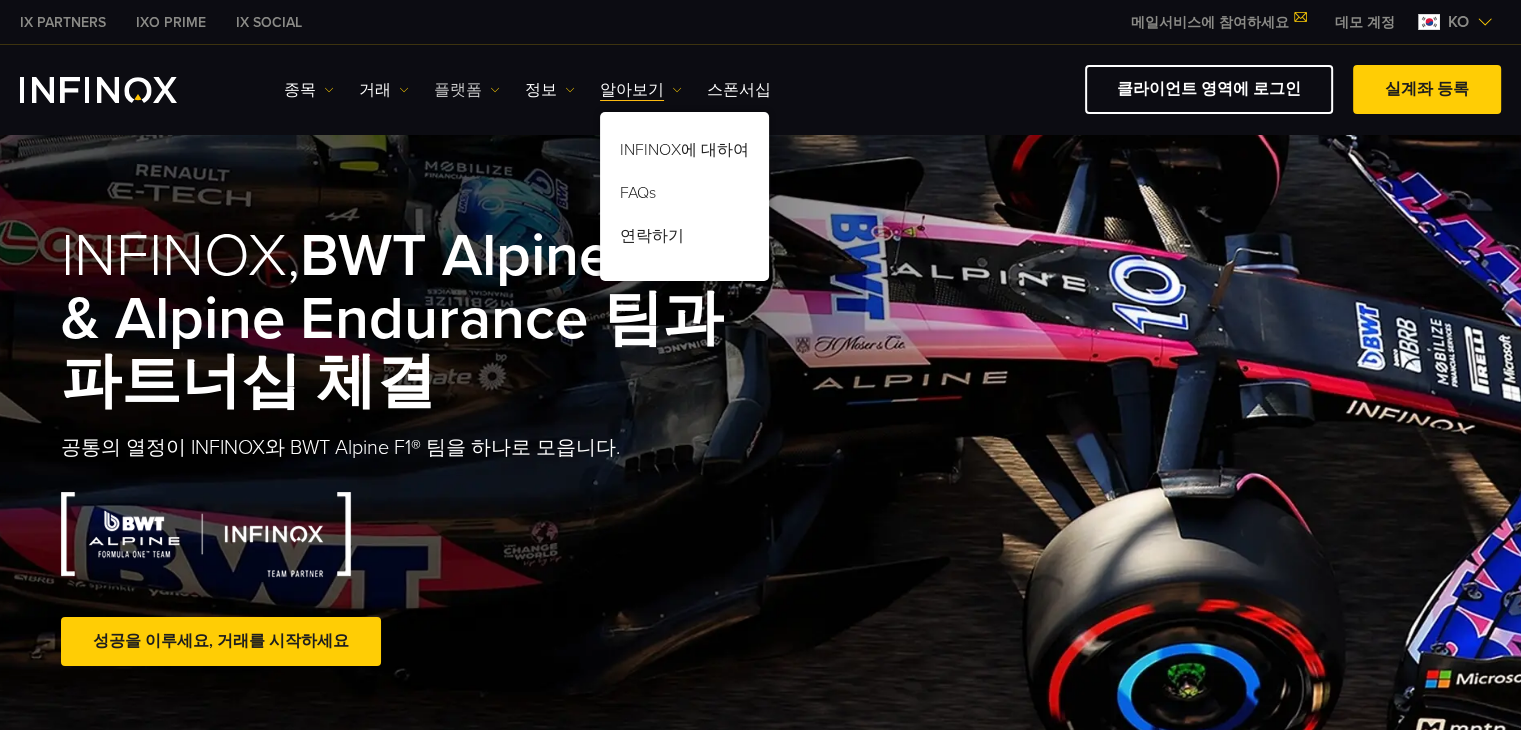 click on "플랫폼" at bounding box center [467, 90] 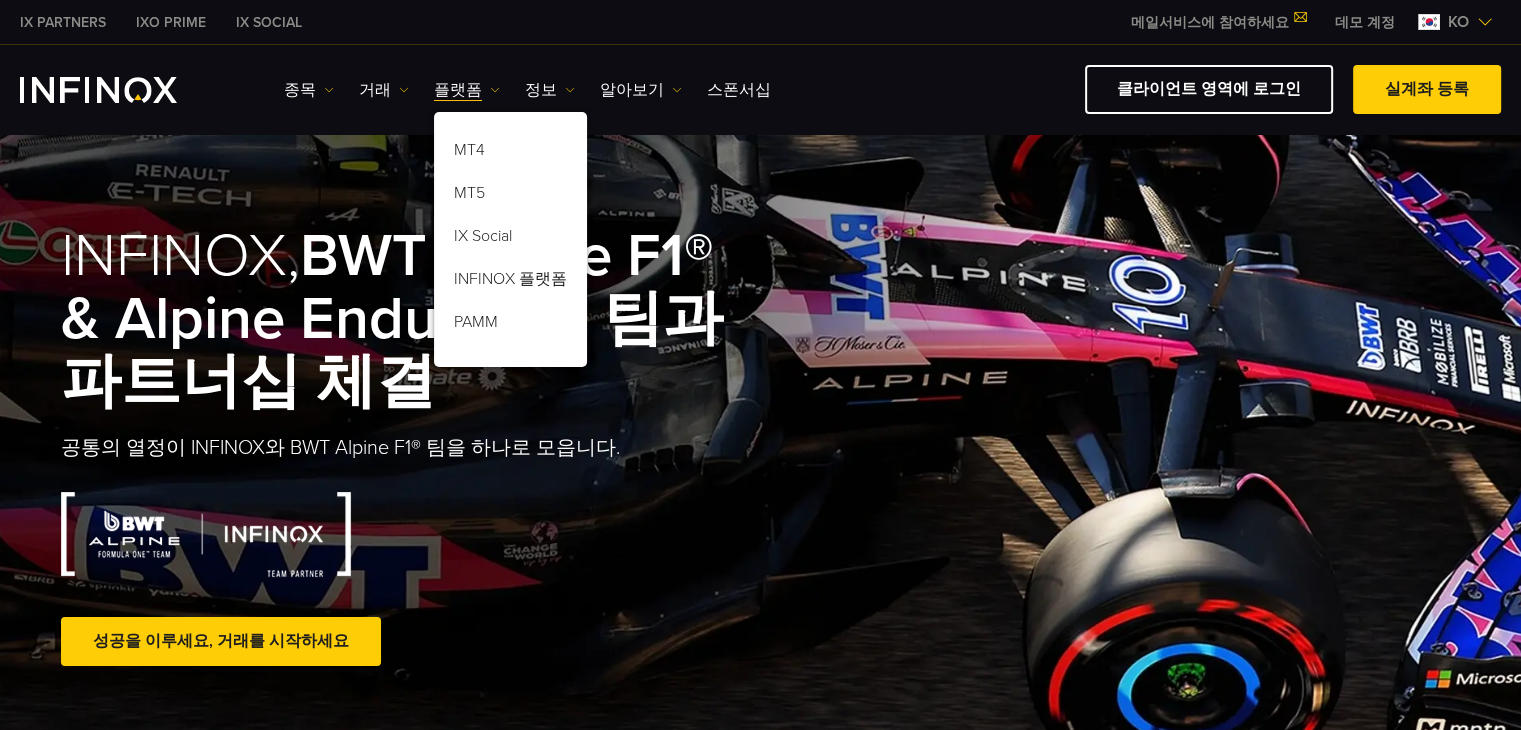 scroll, scrollTop: 0, scrollLeft: 0, axis: both 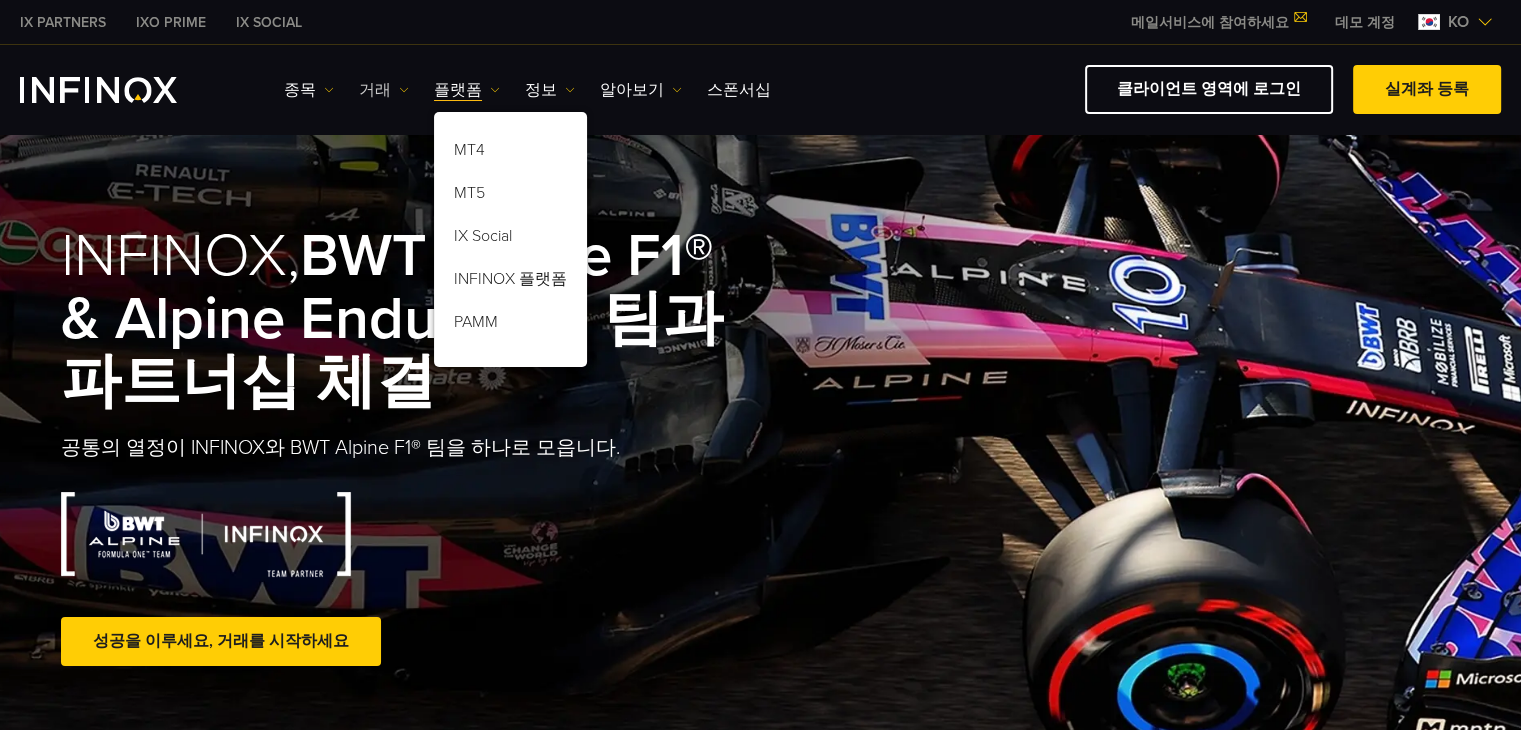 click on "거래" at bounding box center [384, 90] 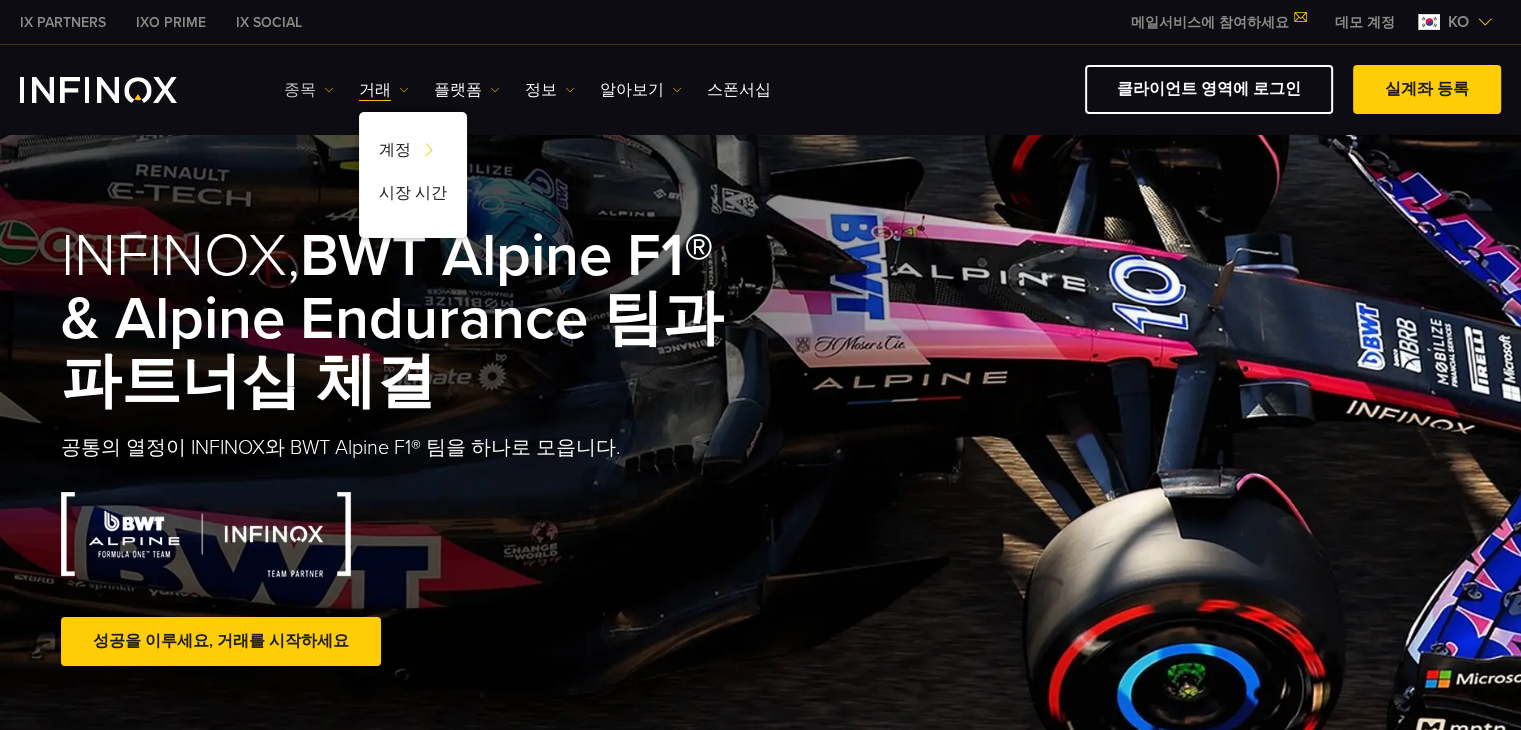 click on "종목" at bounding box center (309, 90) 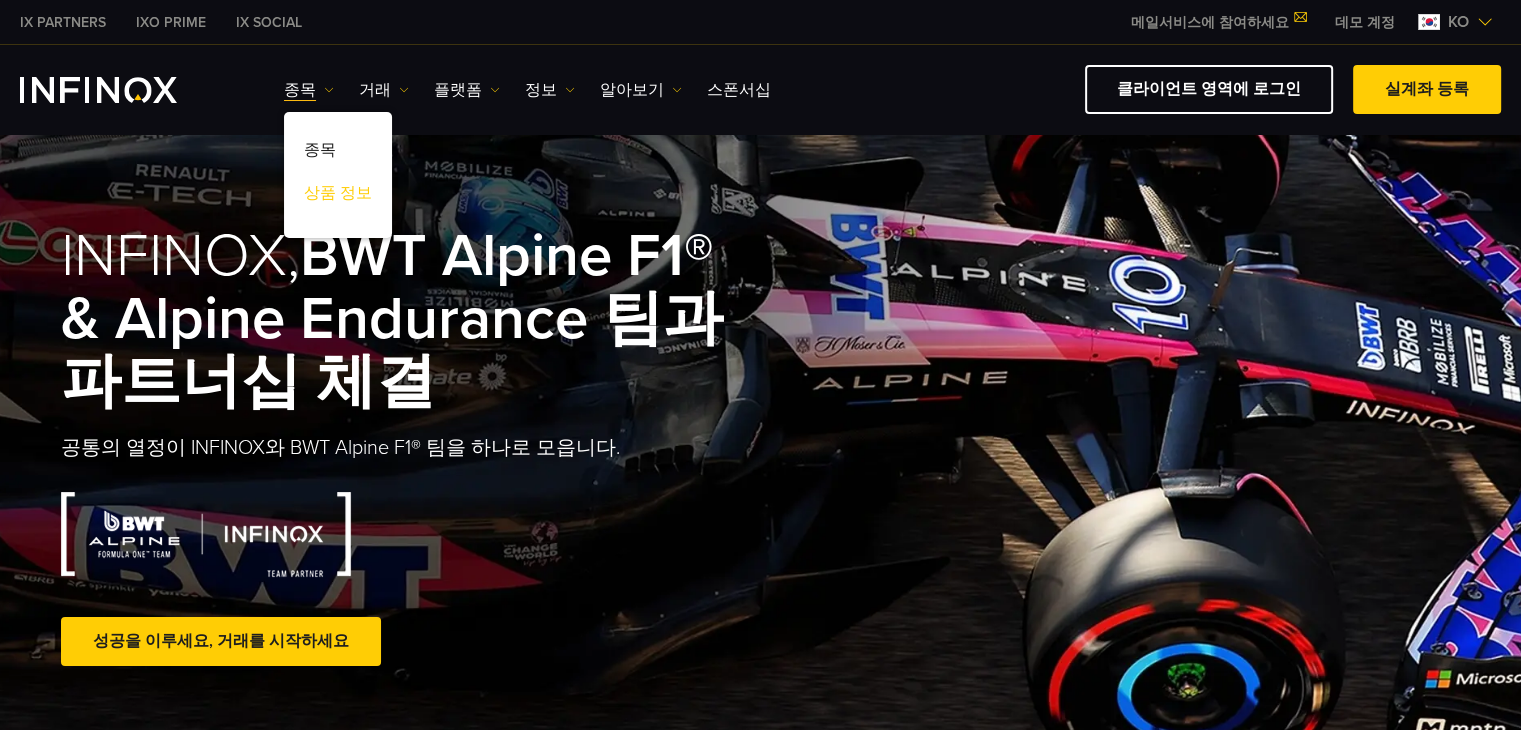 click on "상품 정보" at bounding box center [338, 196] 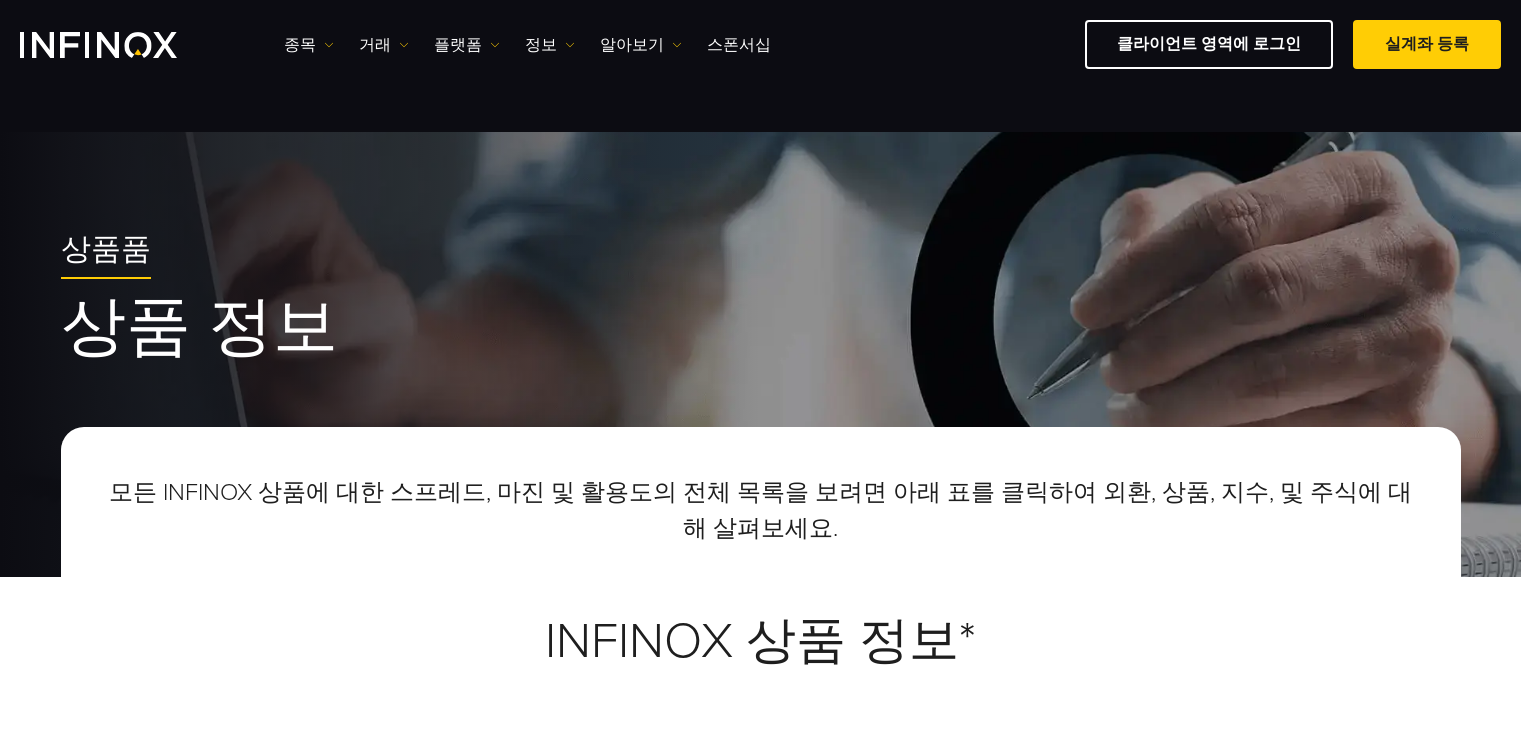 scroll, scrollTop: 500, scrollLeft: 0, axis: vertical 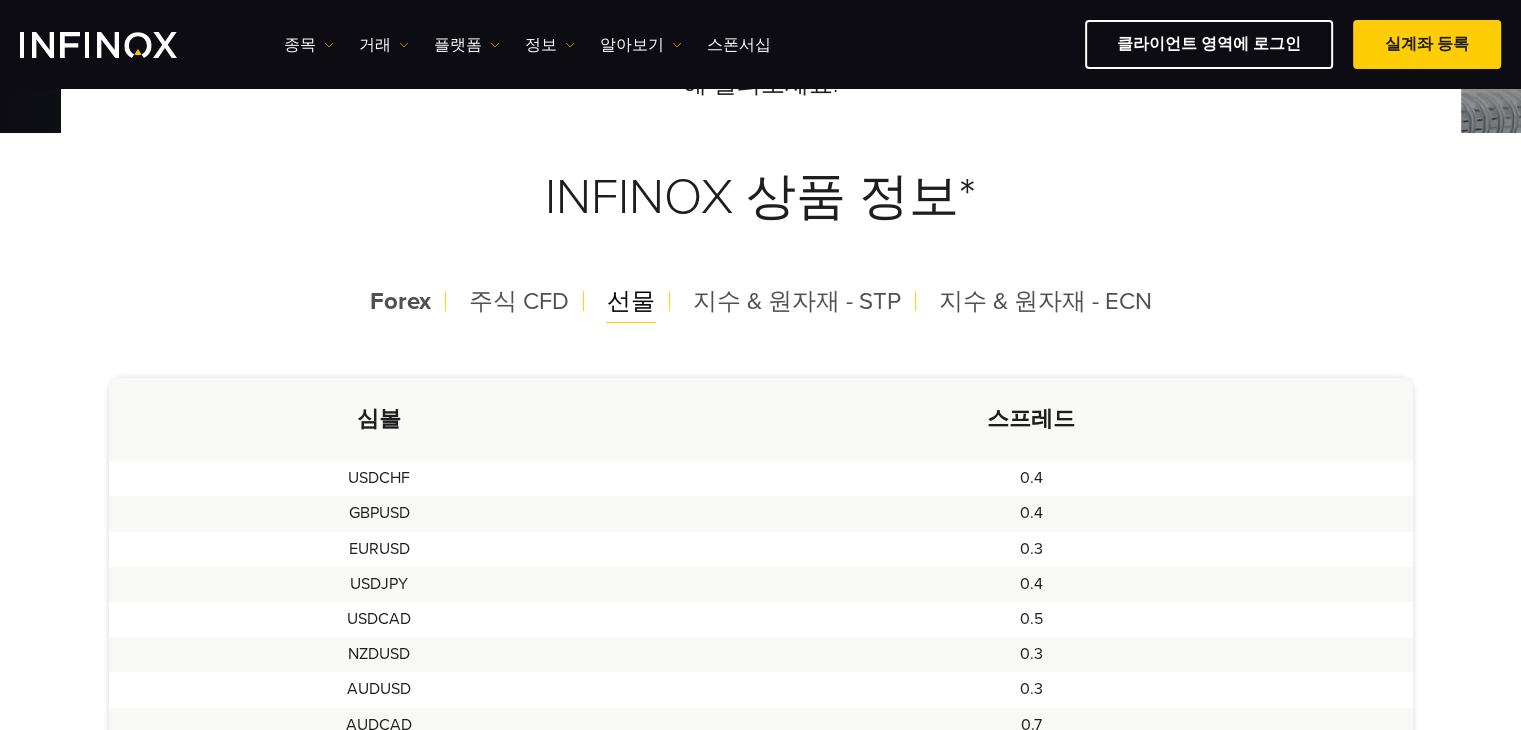 click on "선물" at bounding box center (631, 301) 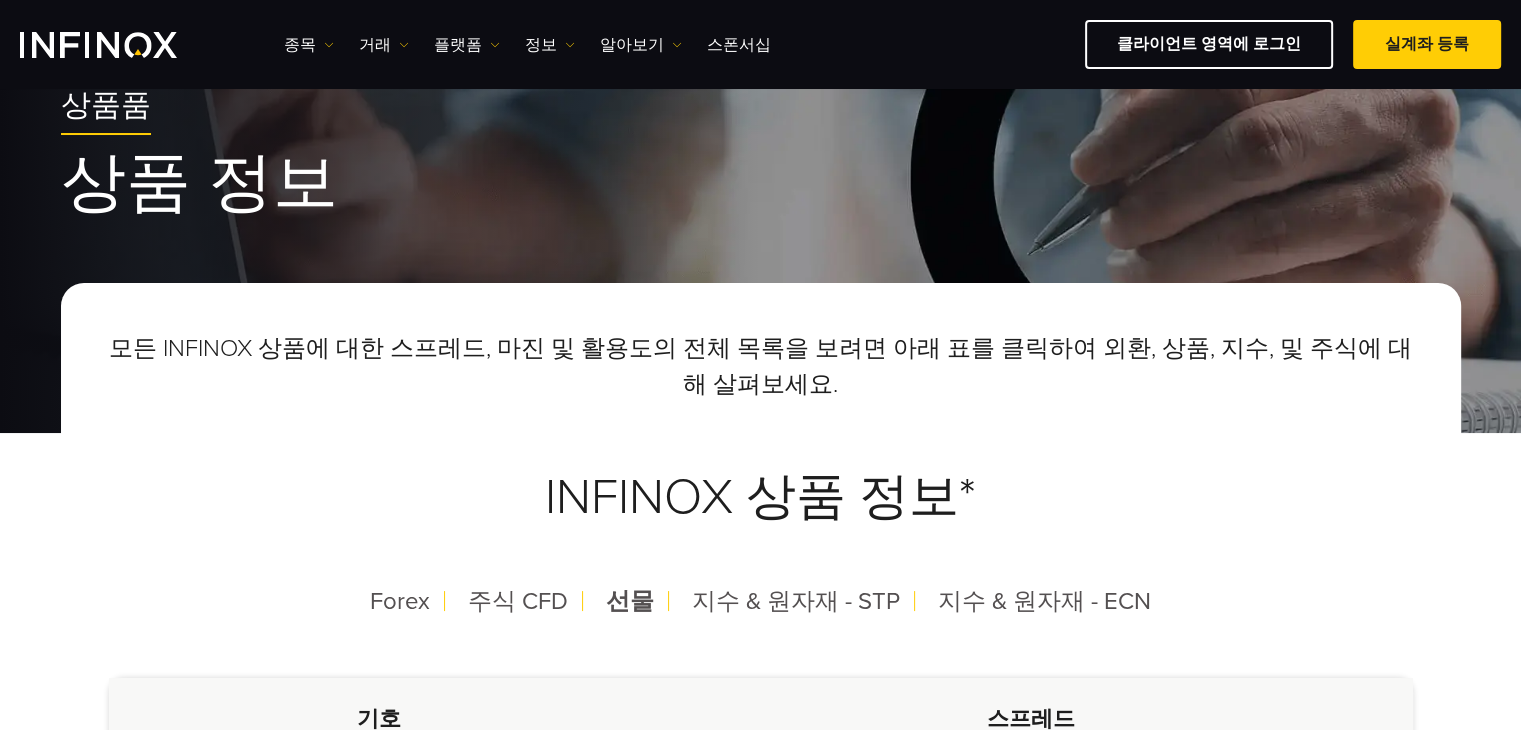 scroll, scrollTop: 0, scrollLeft: 0, axis: both 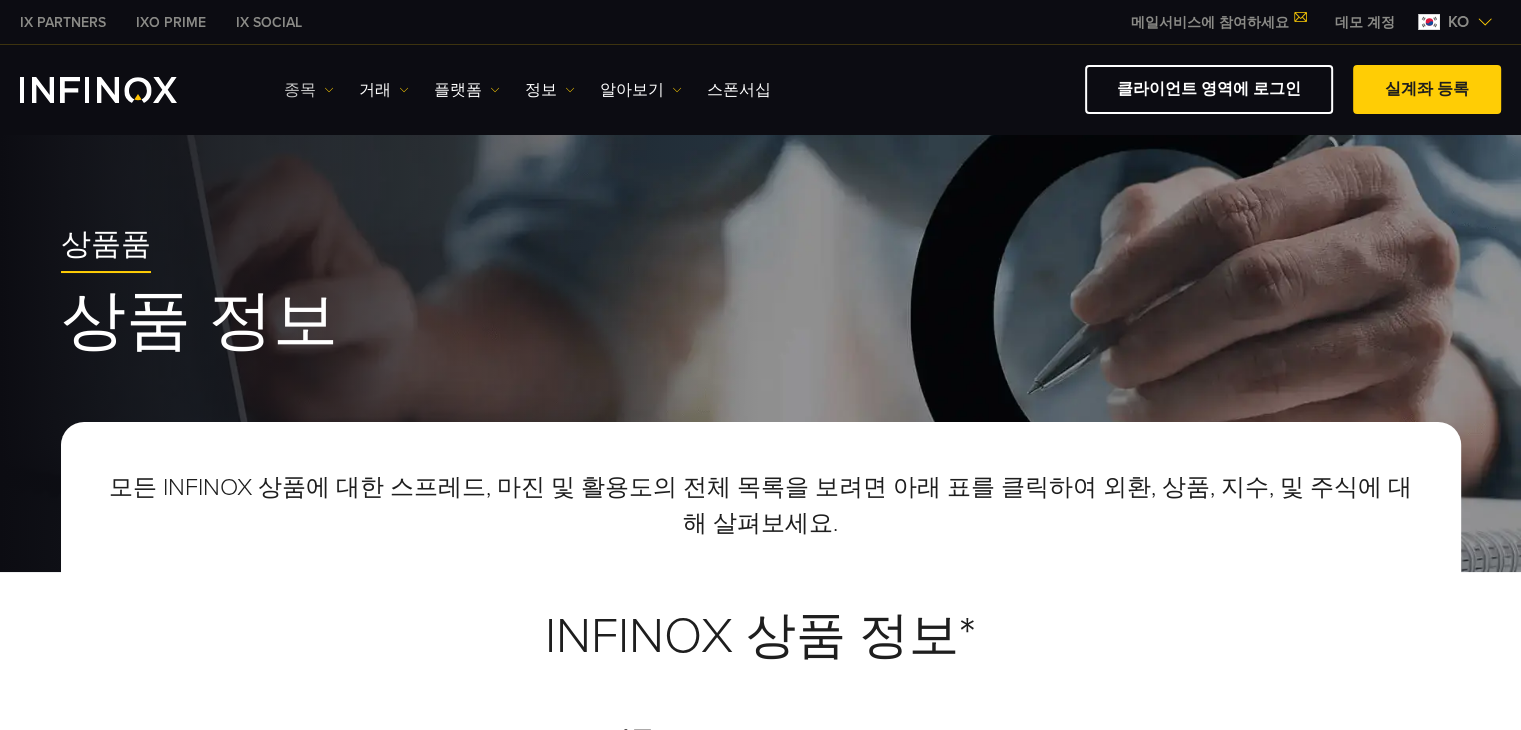 click on "종목" at bounding box center [309, 90] 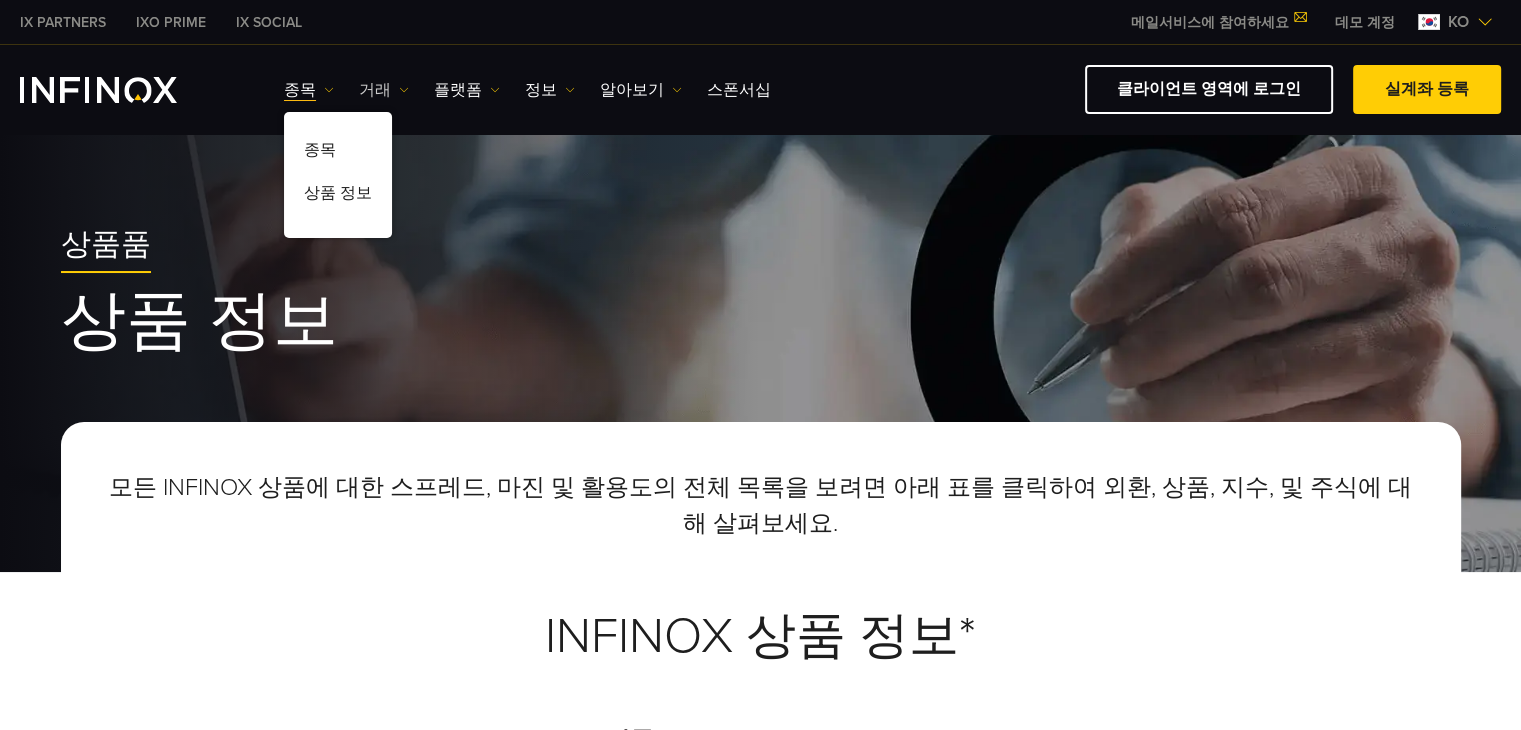 click on "거래" at bounding box center [384, 90] 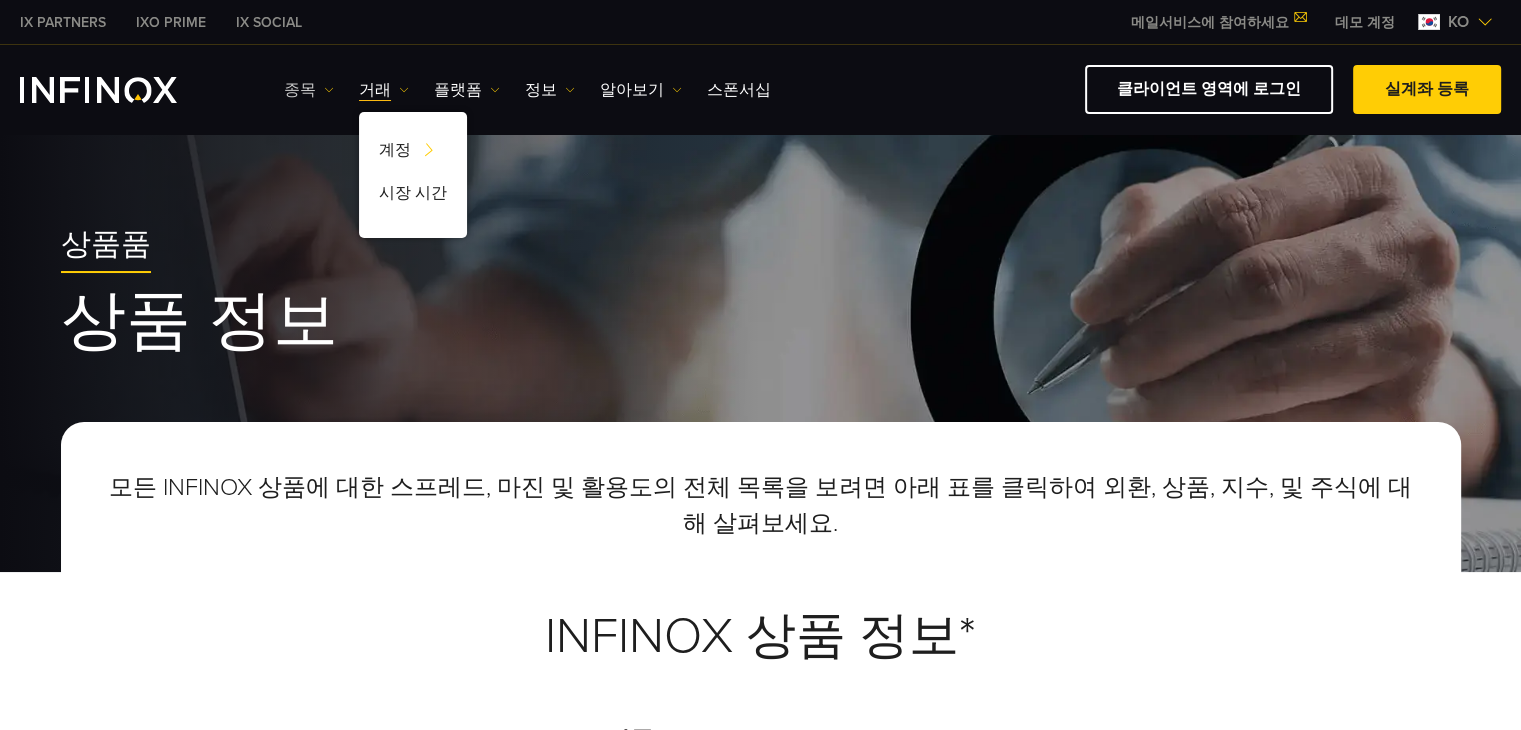 click on "종목" at bounding box center (309, 90) 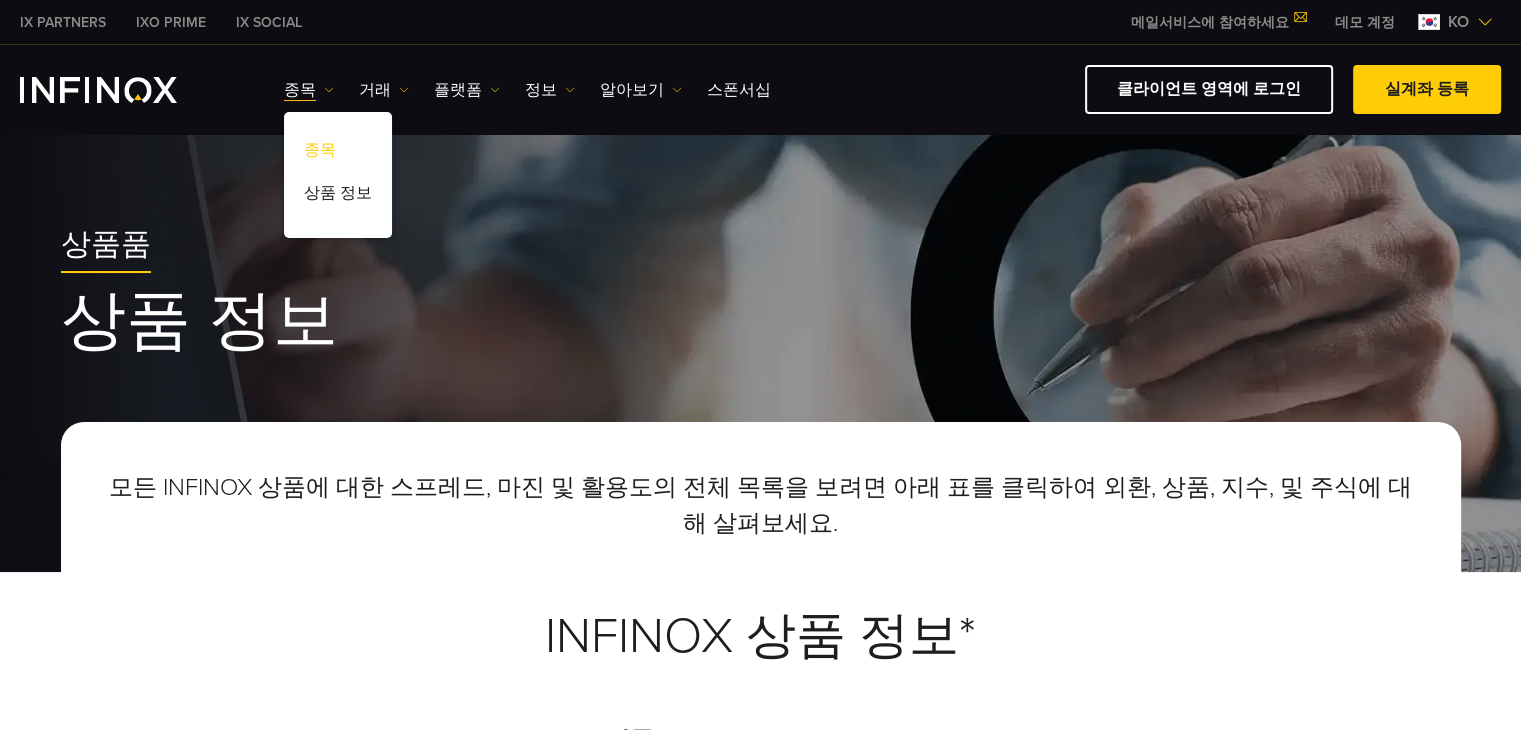 click on "종목" at bounding box center (338, 153) 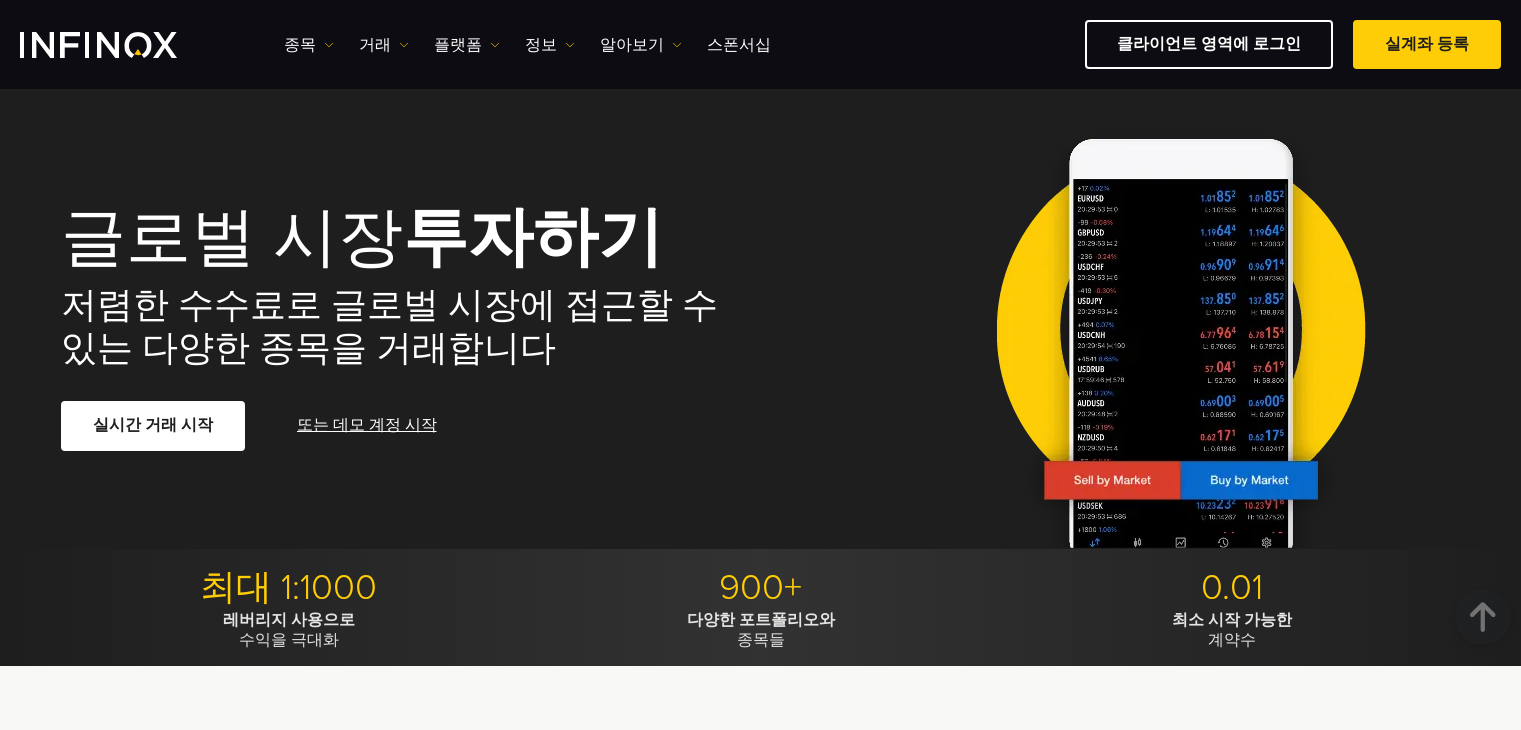 scroll, scrollTop: 1100, scrollLeft: 0, axis: vertical 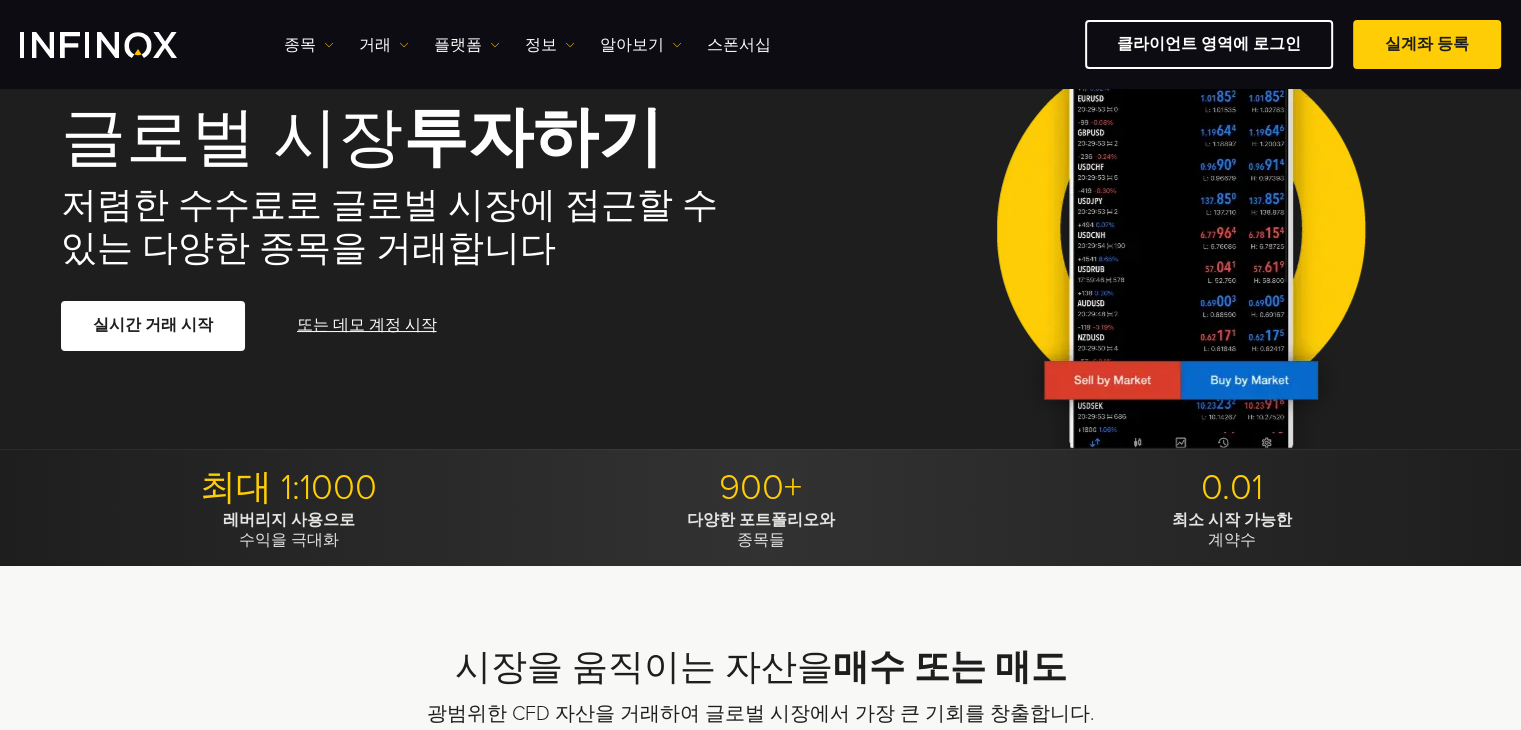 click on "종목
종목
상품 정보
거래
계정" at bounding box center [892, 44] 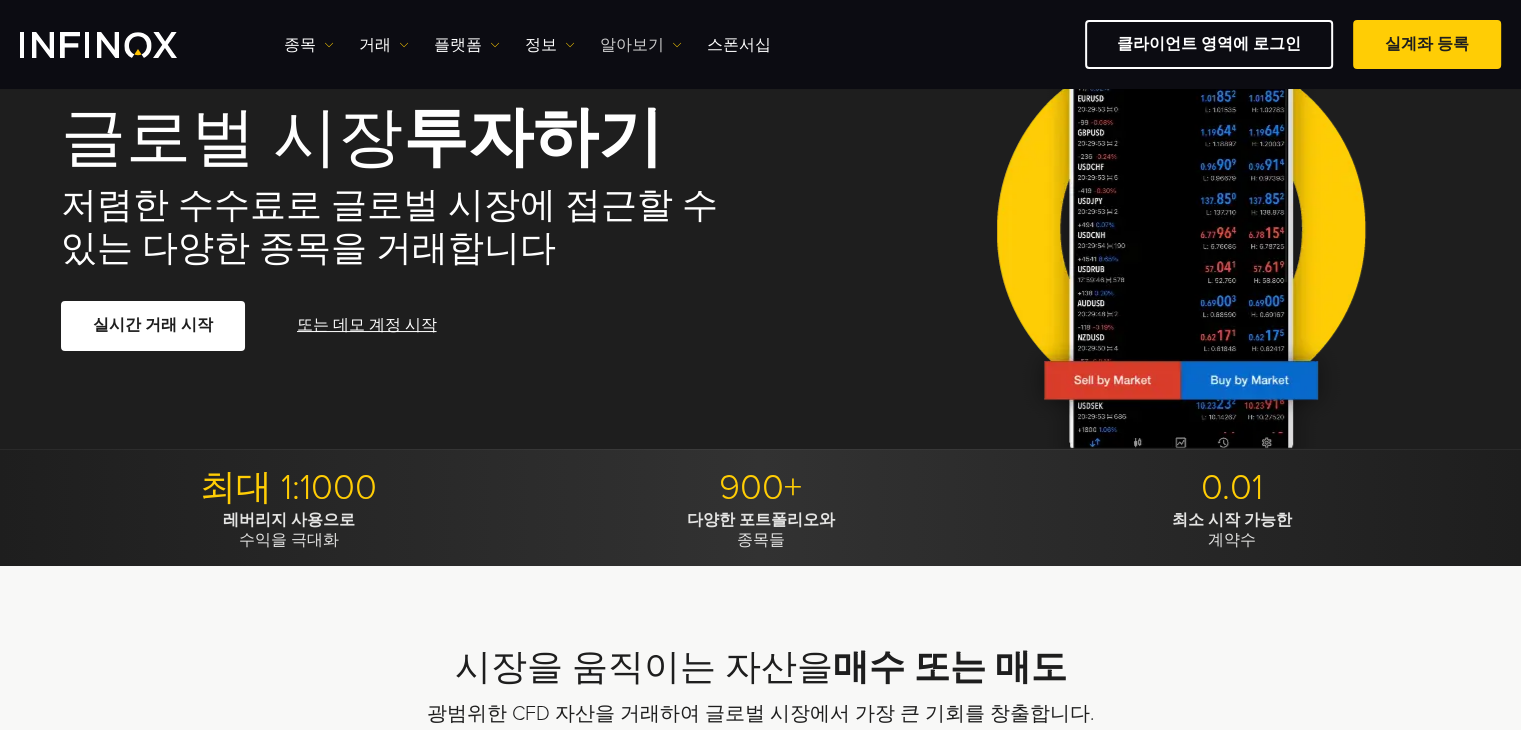 click on "알아보기" at bounding box center (641, 45) 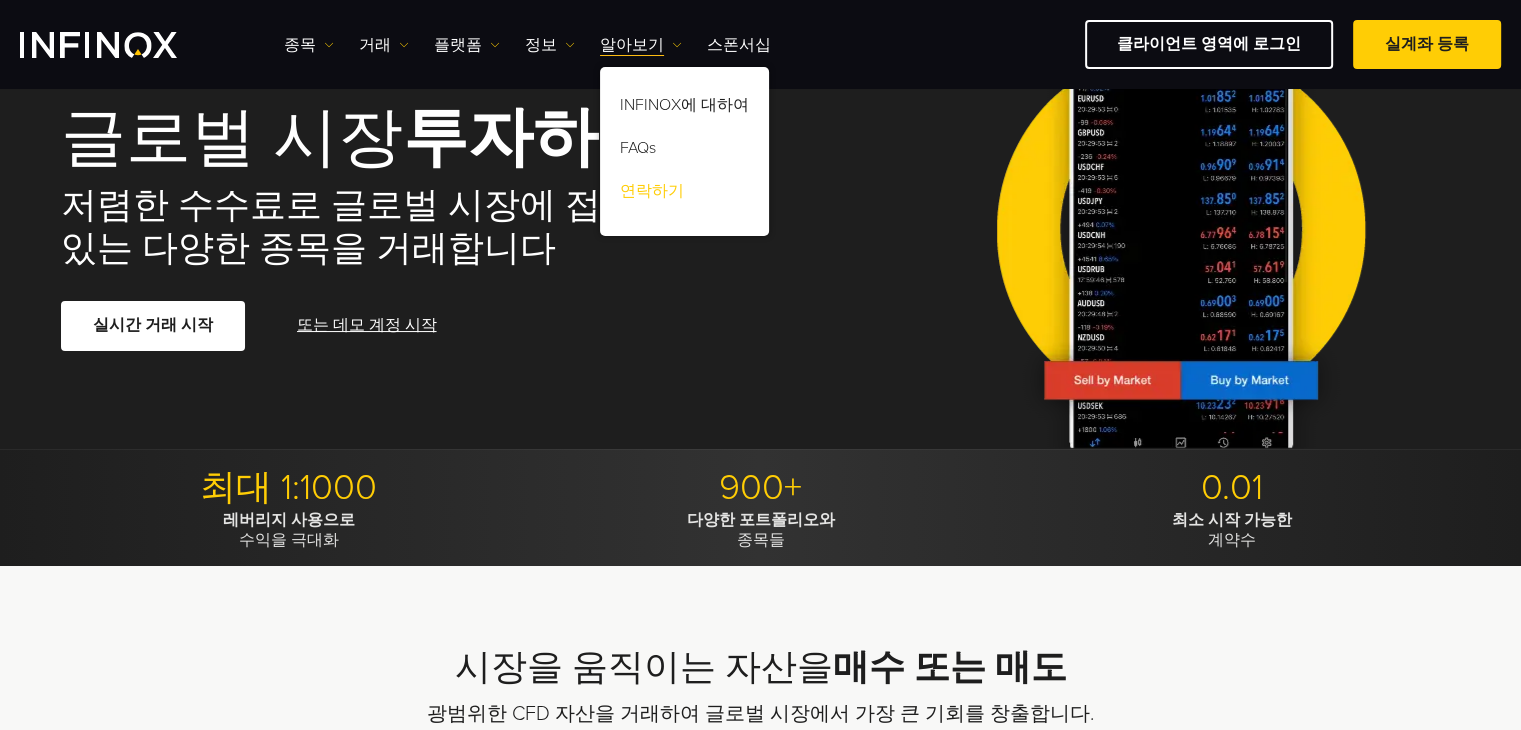 scroll, scrollTop: 0, scrollLeft: 0, axis: both 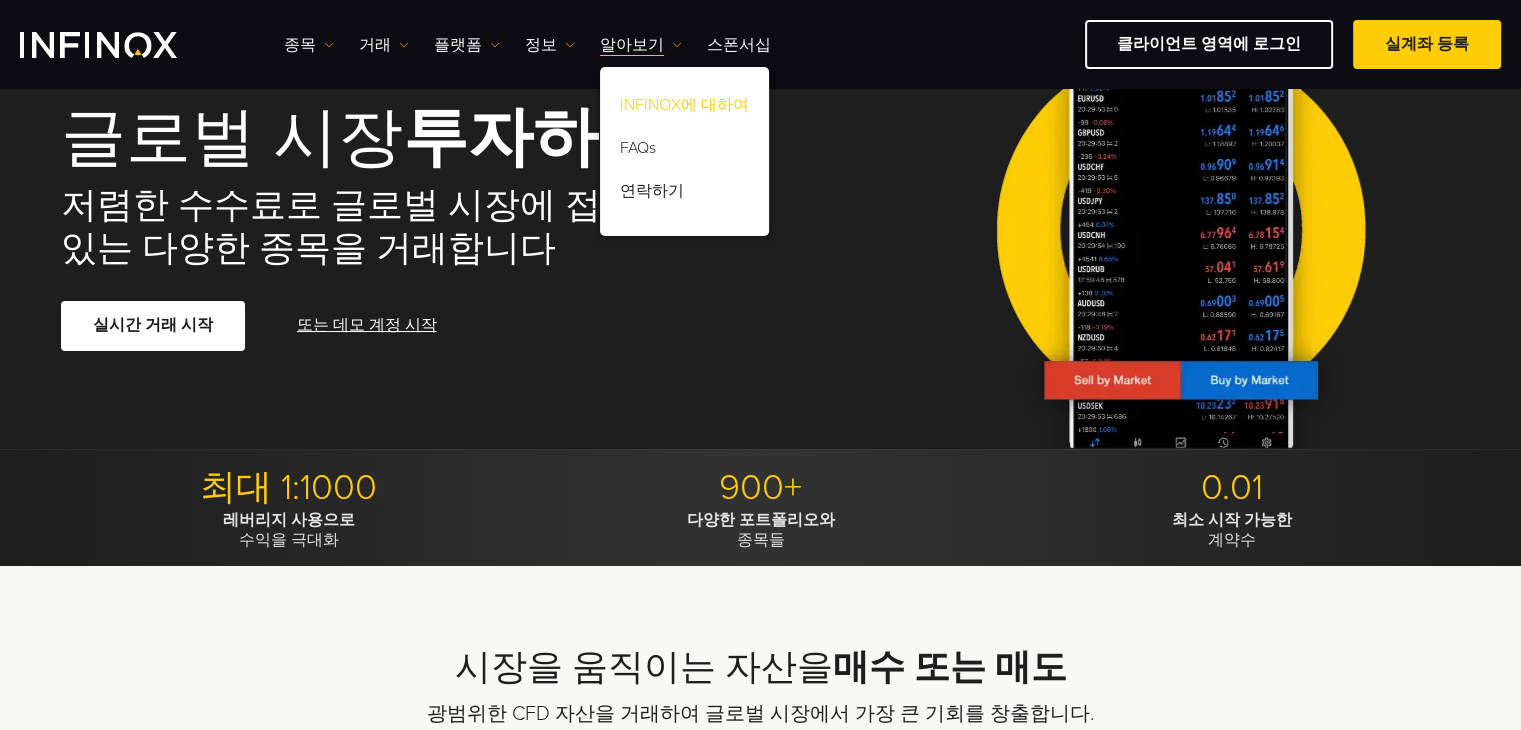 click on "INFINOX에 대하여" at bounding box center [684, 108] 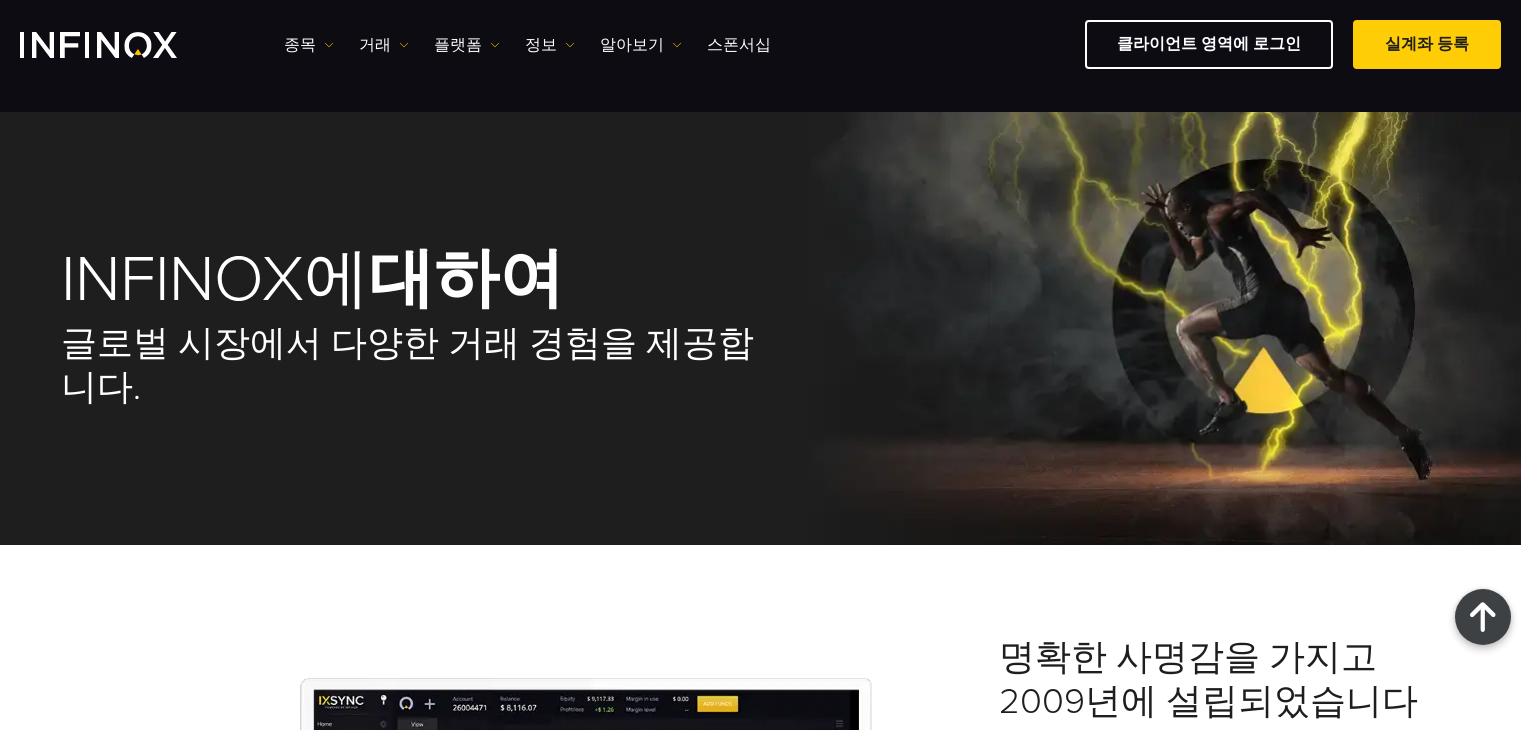 scroll, scrollTop: 1600, scrollLeft: 0, axis: vertical 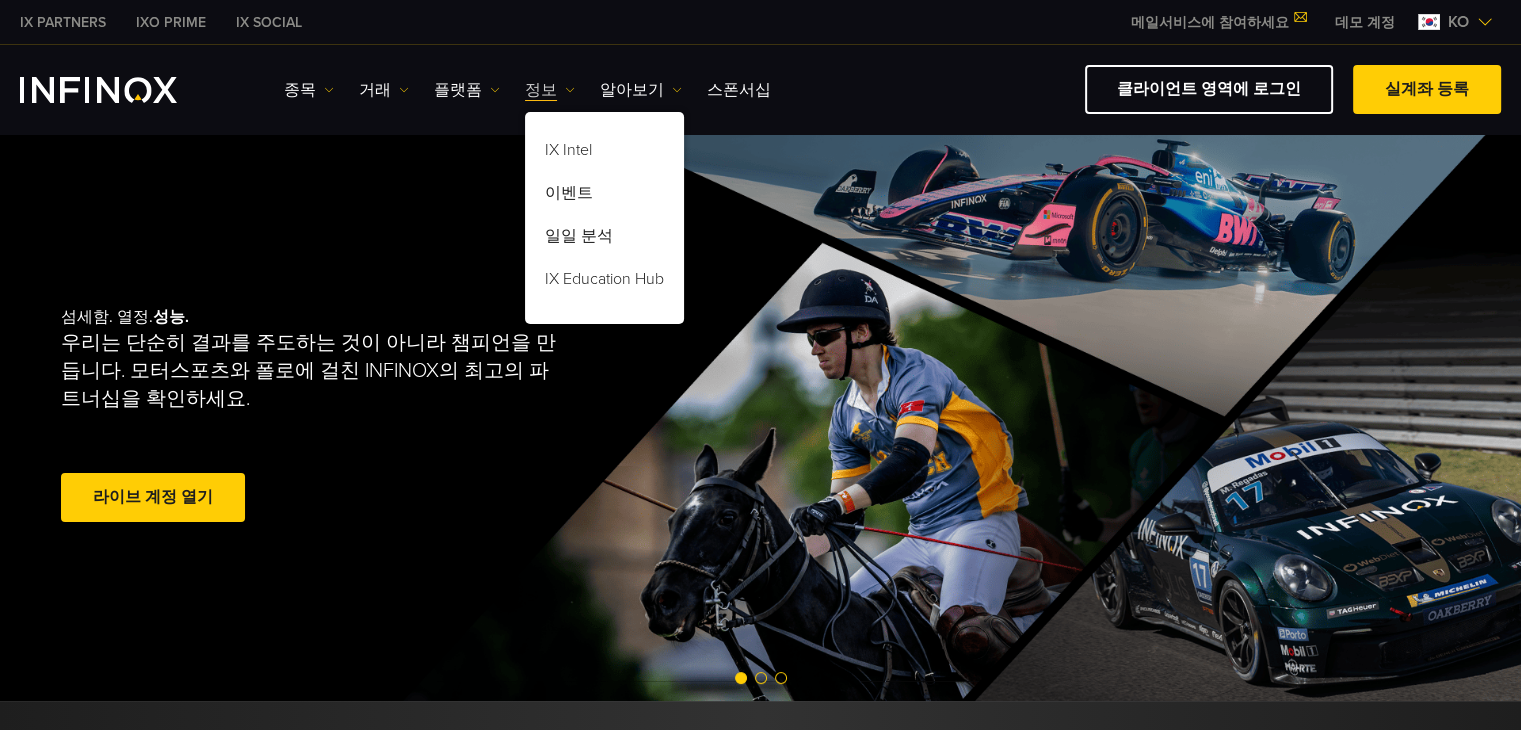 click on "정보" at bounding box center (550, 90) 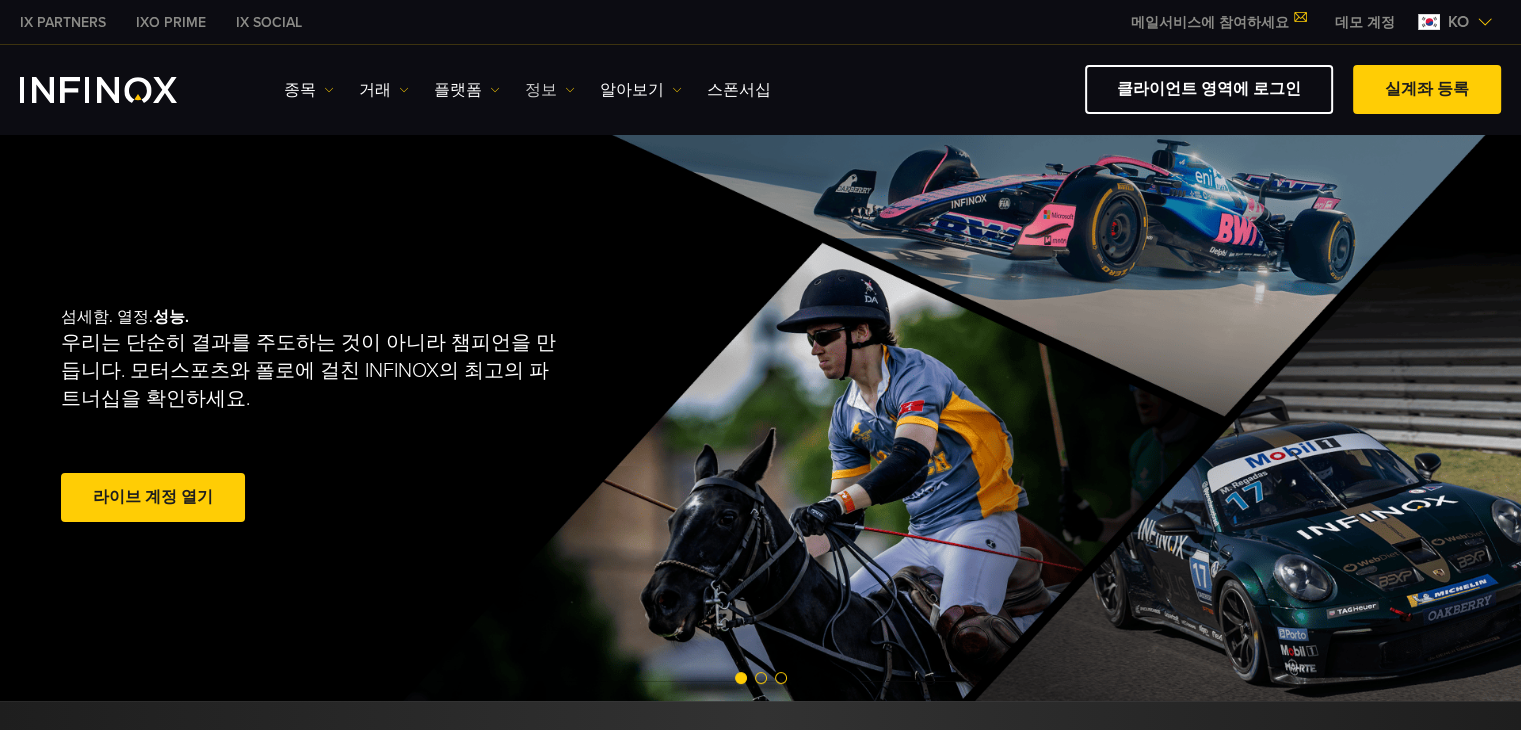 click on "정보" at bounding box center [550, 90] 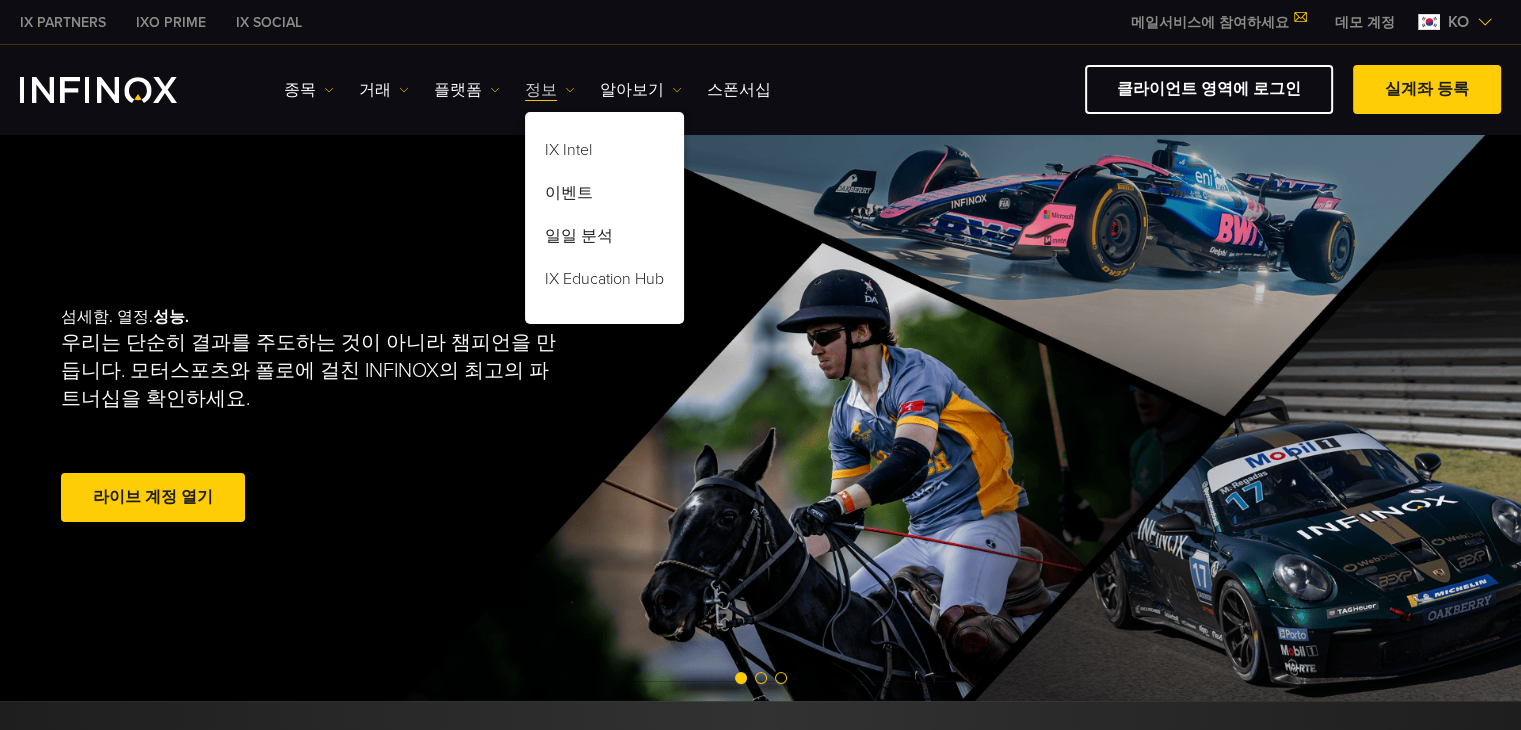 scroll, scrollTop: 0, scrollLeft: 0, axis: both 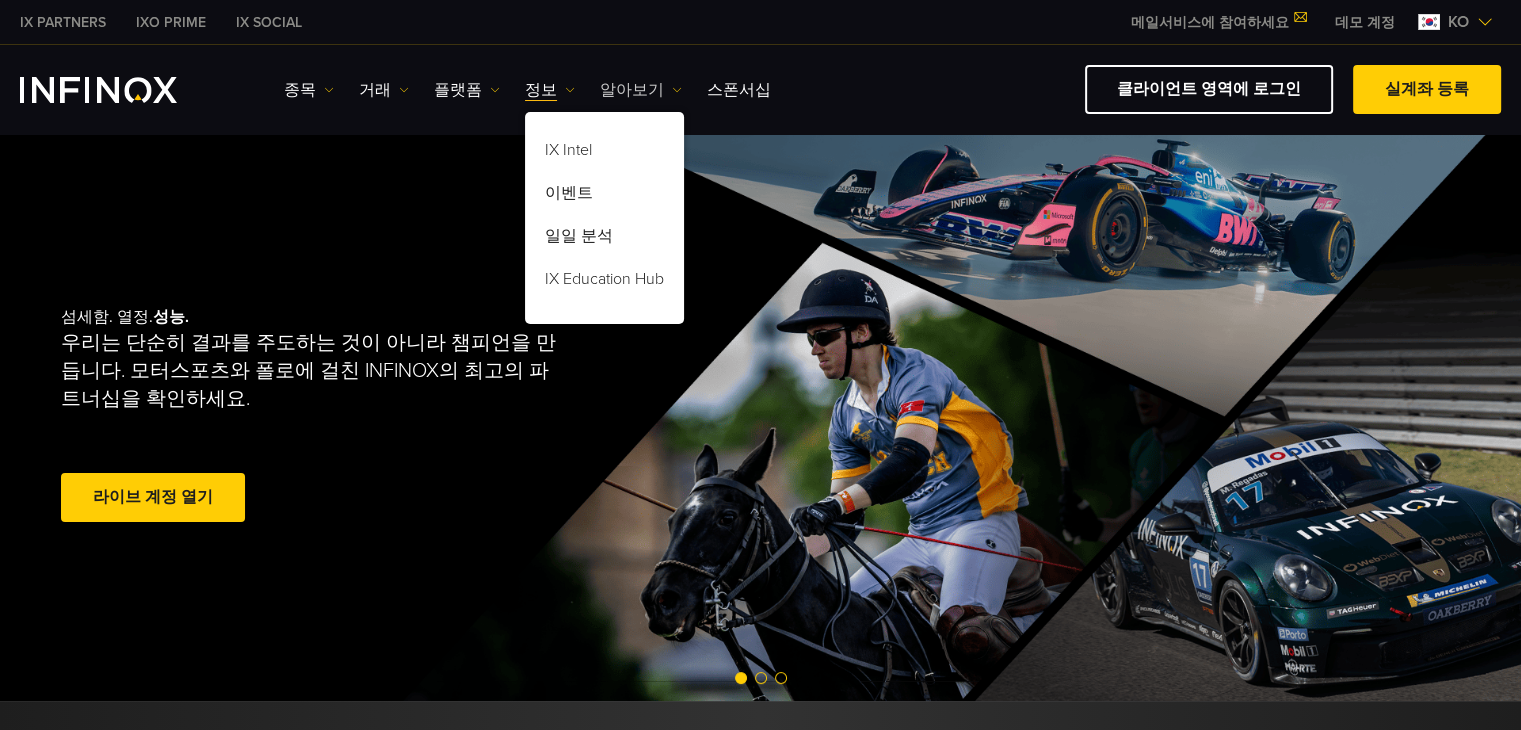 click on "알아보기" at bounding box center [641, 90] 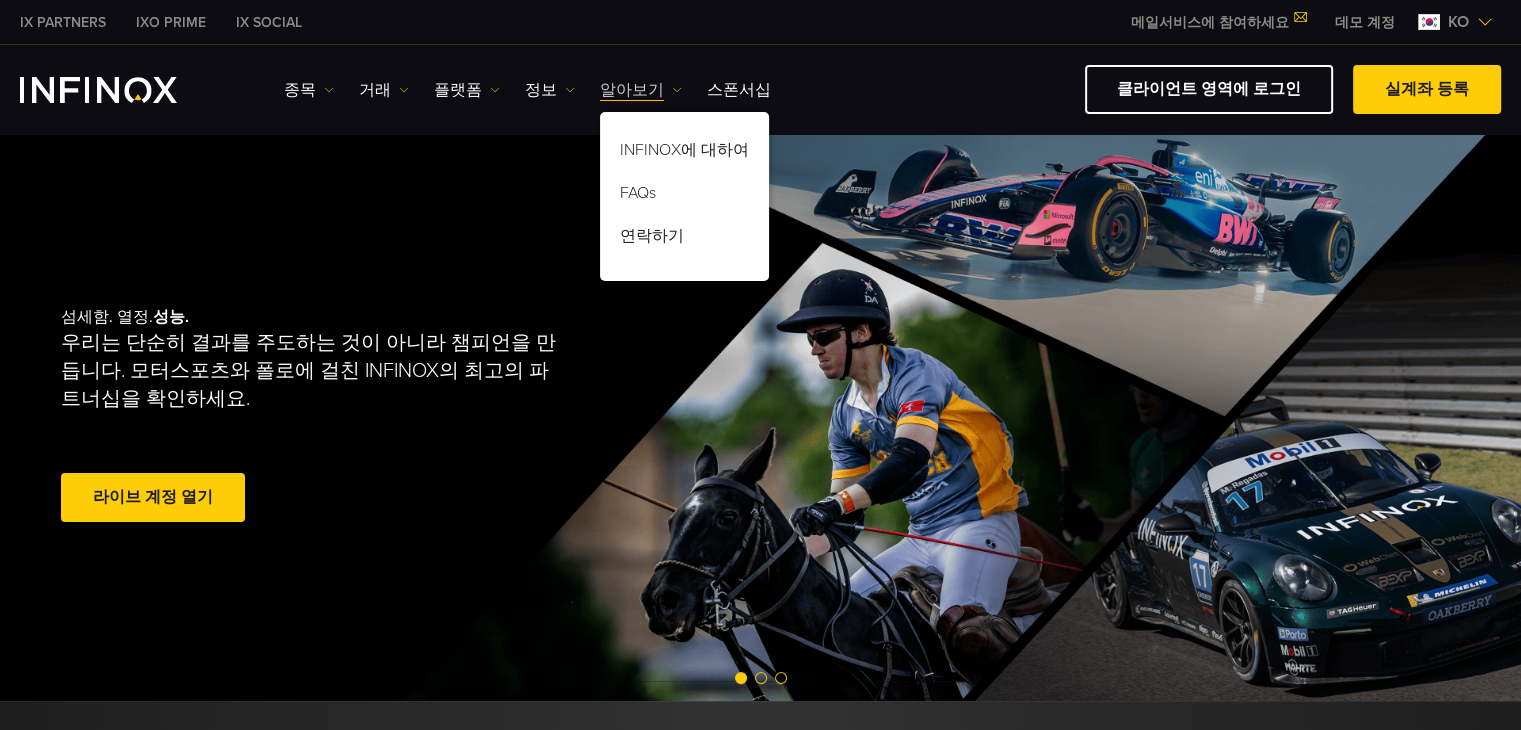 scroll, scrollTop: 0, scrollLeft: 0, axis: both 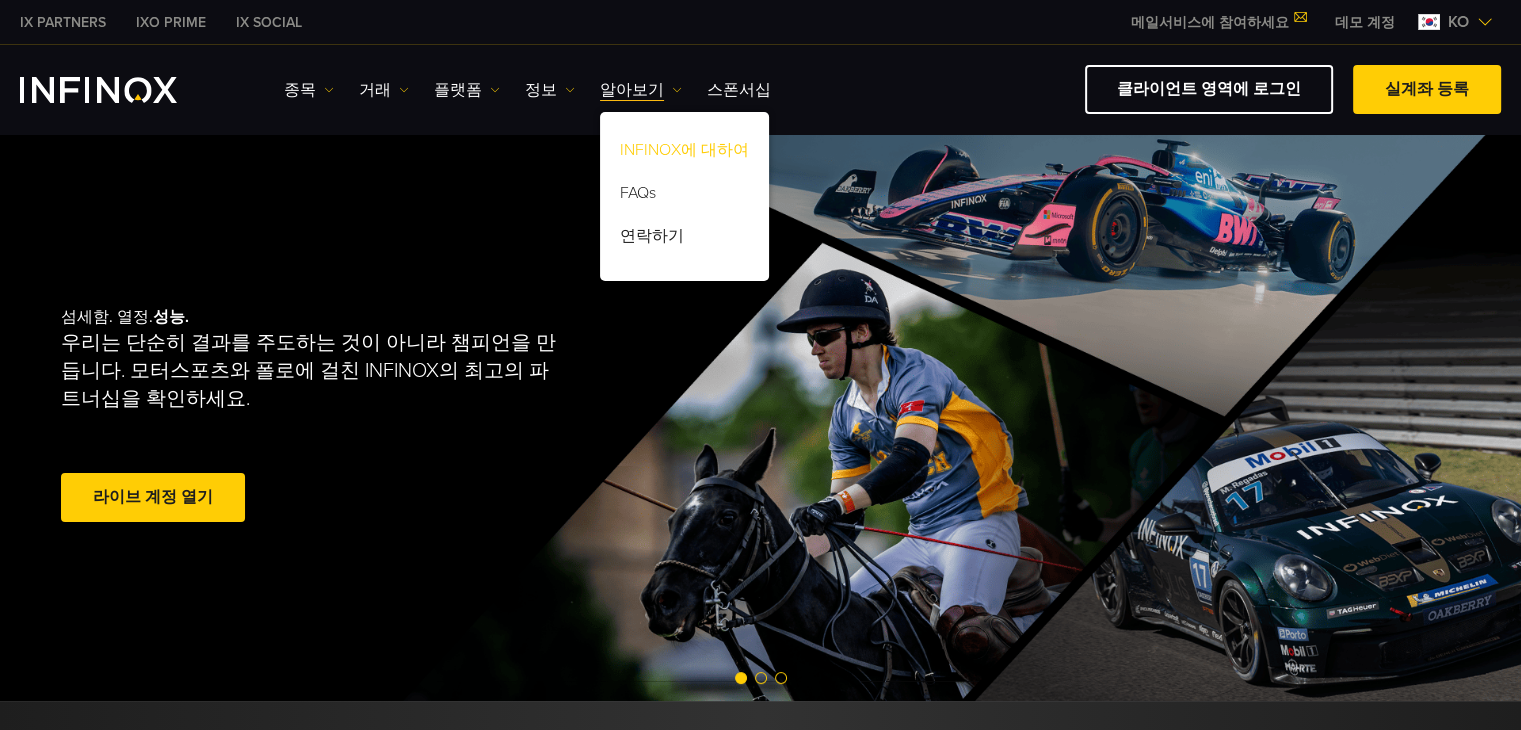 click on "INFINOX에 대하여" at bounding box center [684, 153] 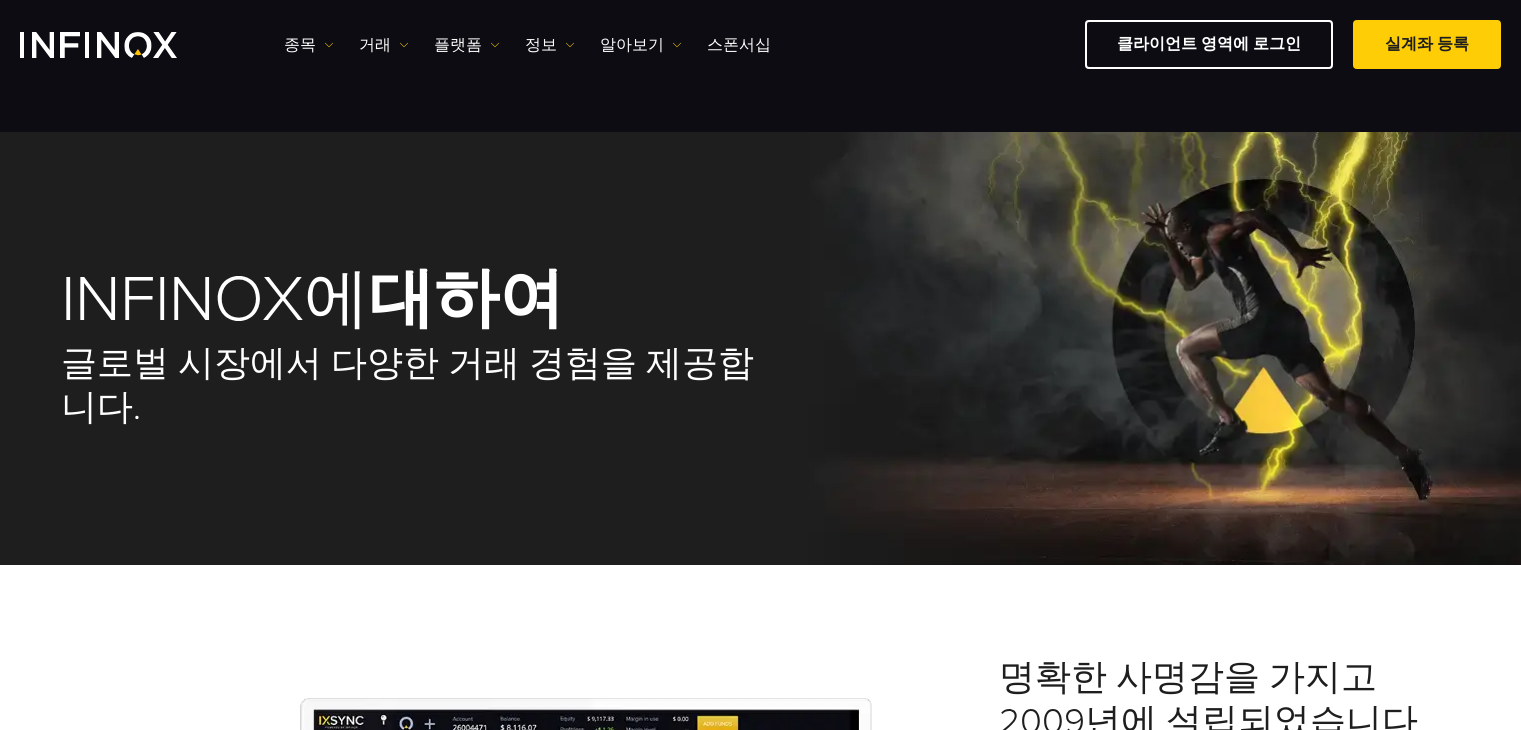 scroll, scrollTop: 300, scrollLeft: 0, axis: vertical 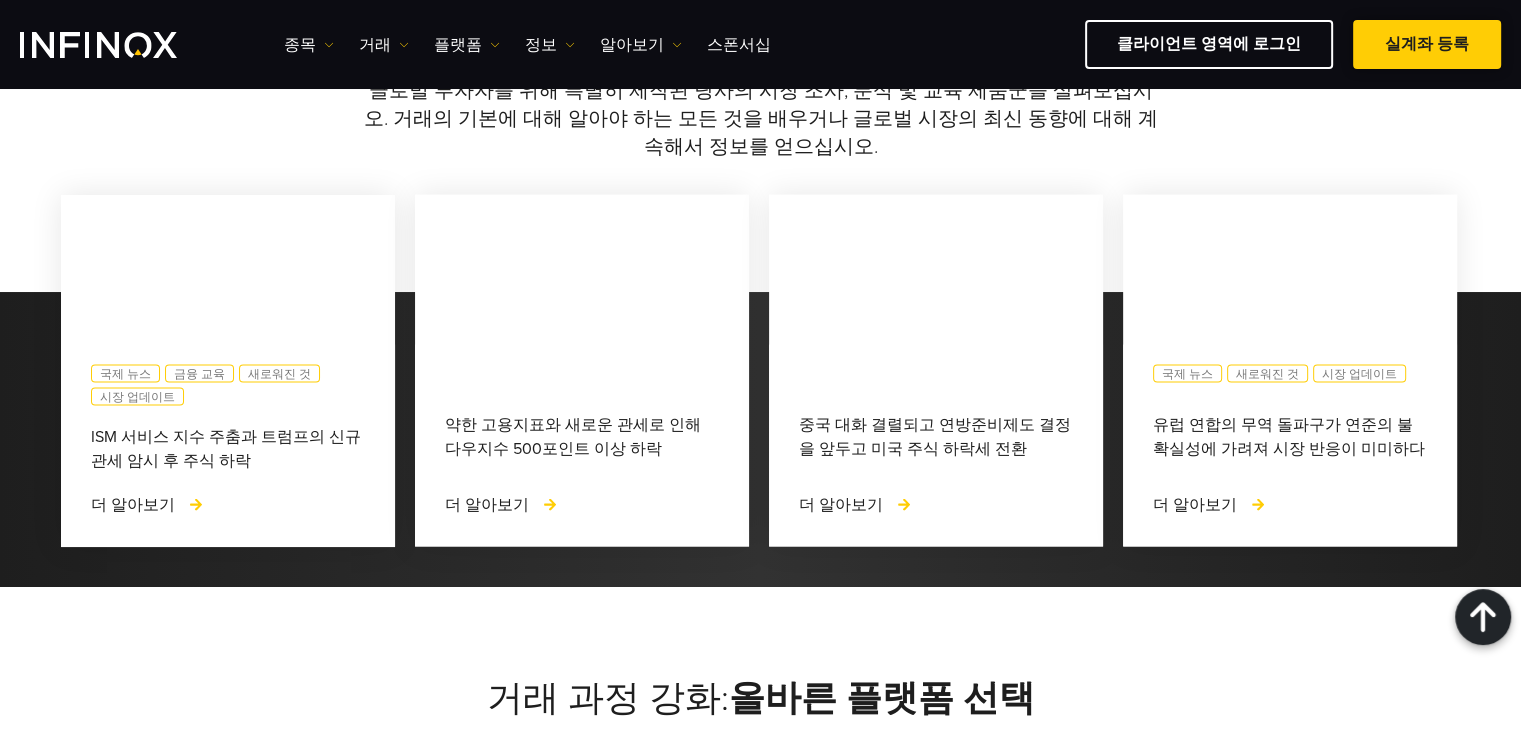 click at bounding box center [1427, 45] 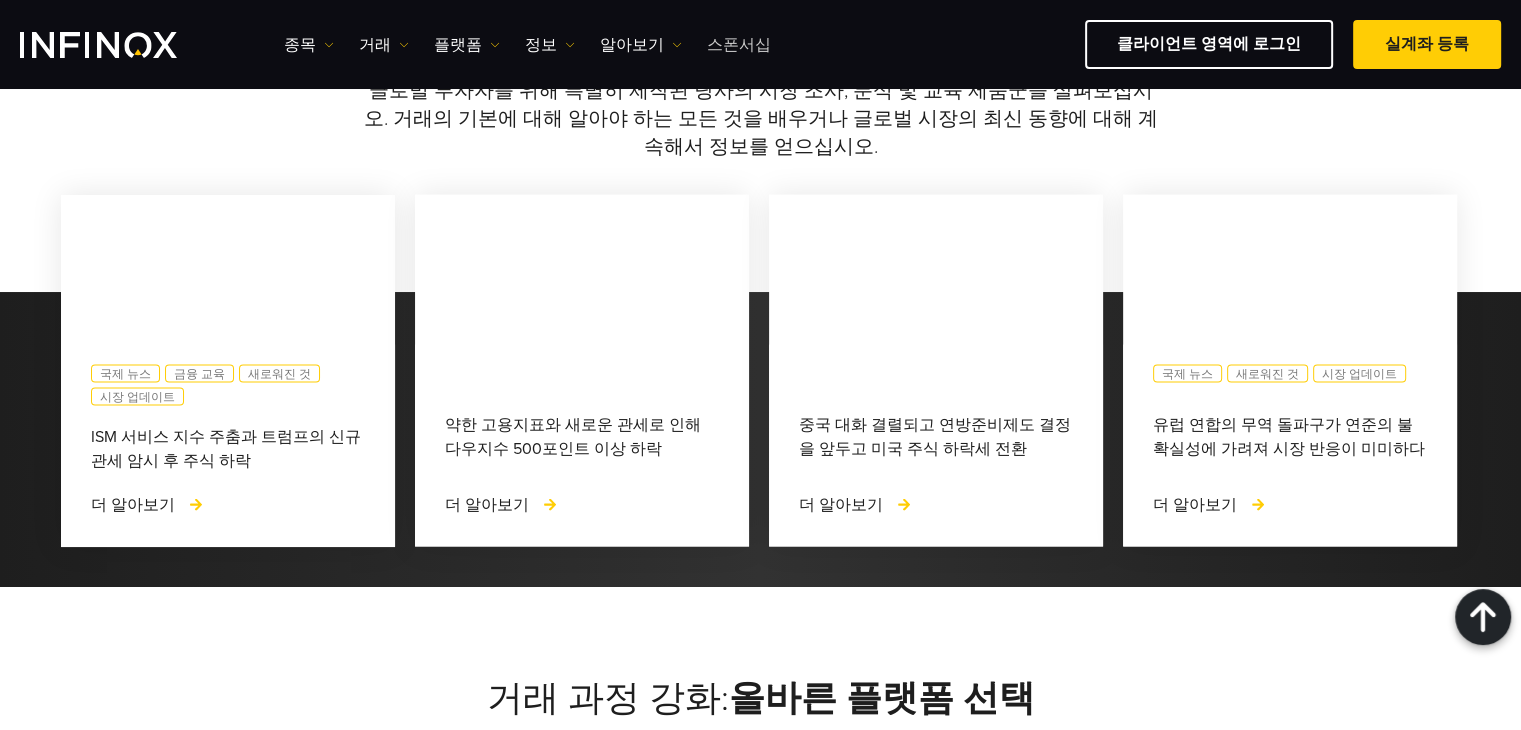 click on "스폰서십" at bounding box center (739, 45) 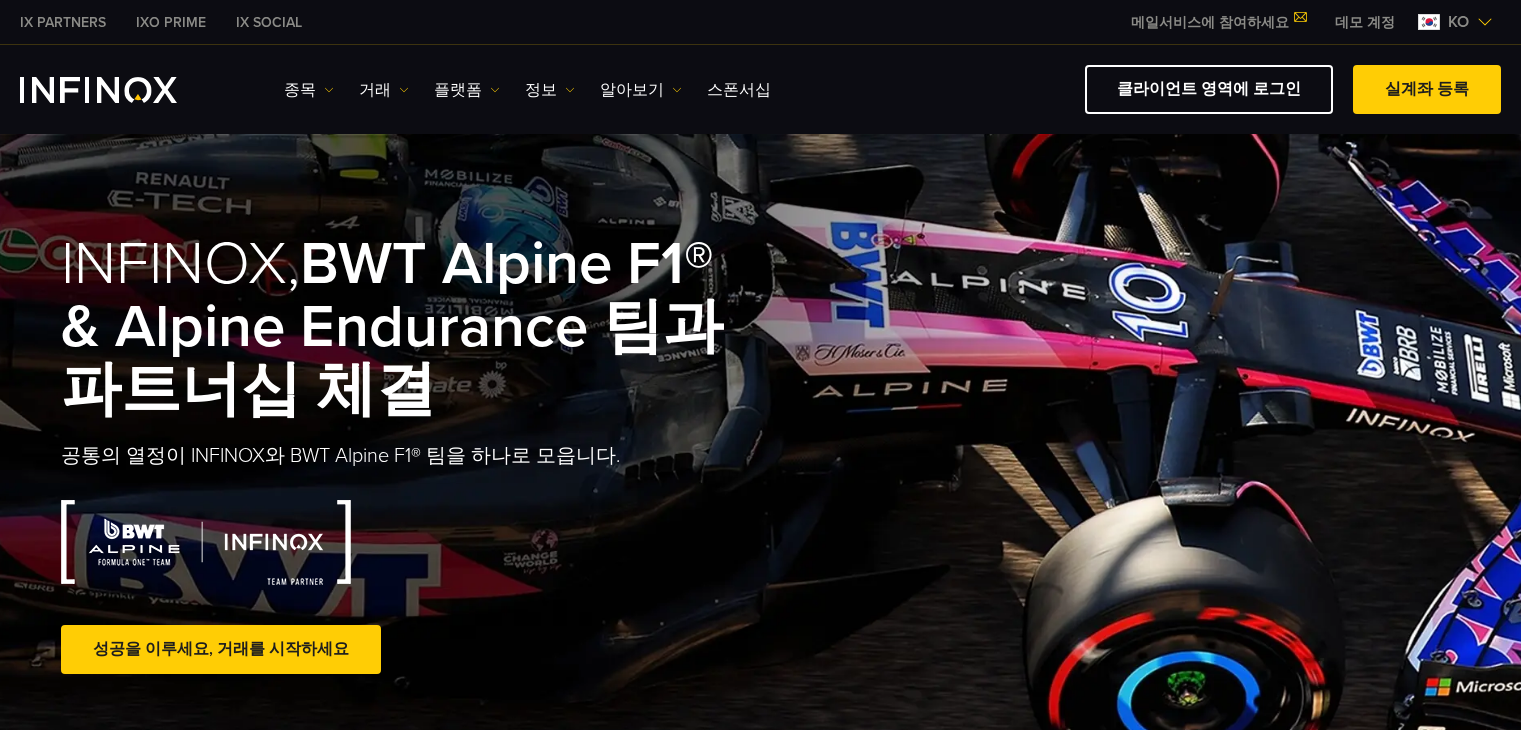 scroll, scrollTop: 0, scrollLeft: 0, axis: both 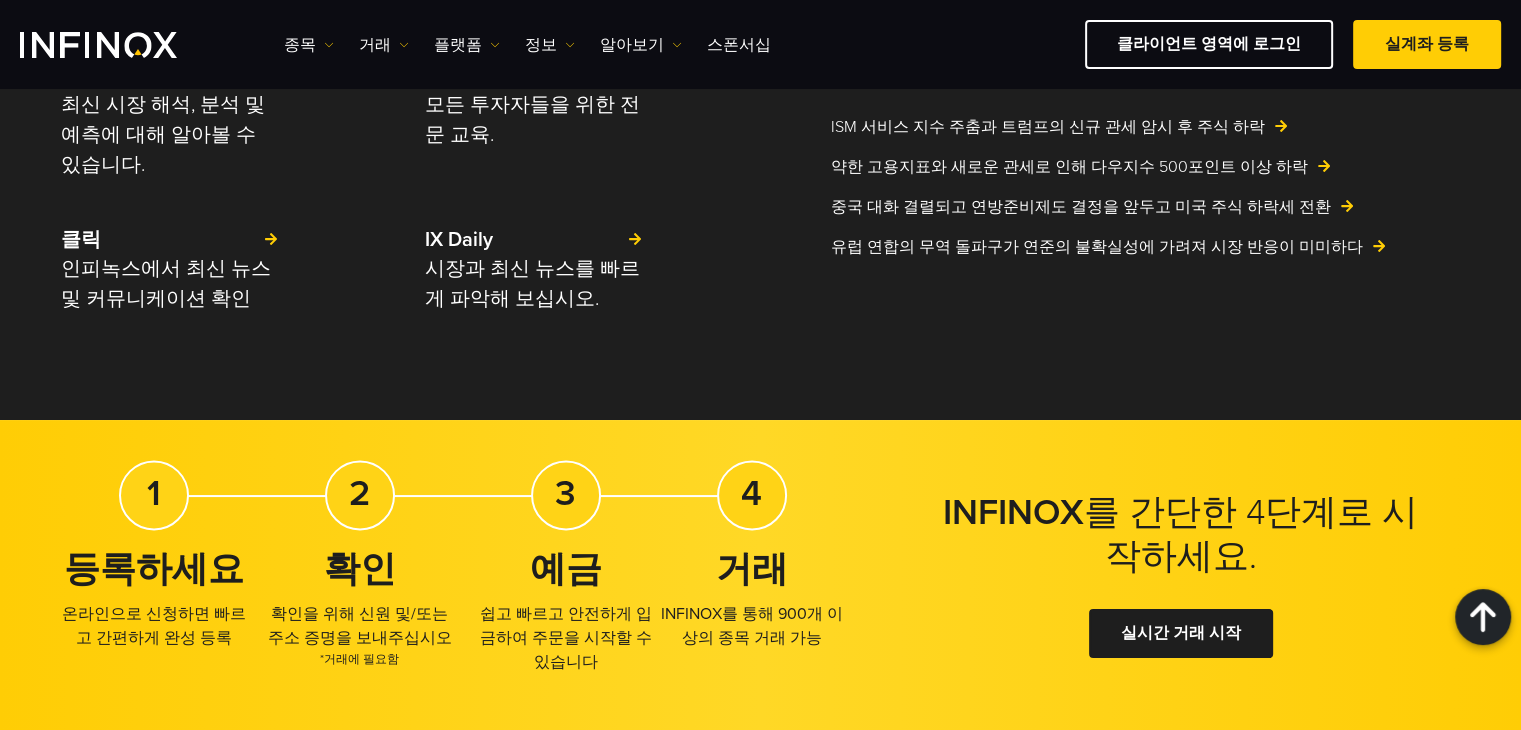 click on "지수 배당금" at bounding box center [713, 1333] 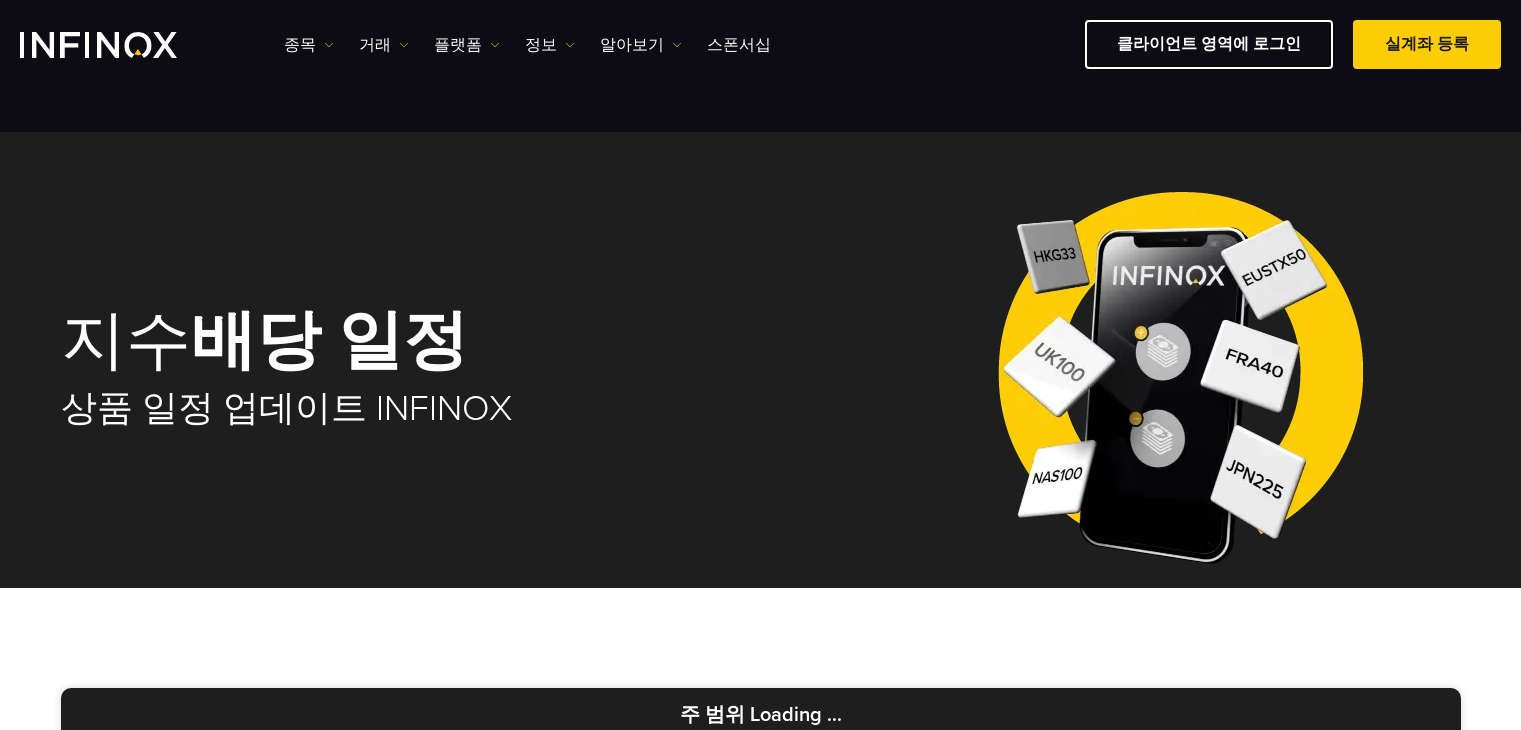 scroll, scrollTop: 200, scrollLeft: 0, axis: vertical 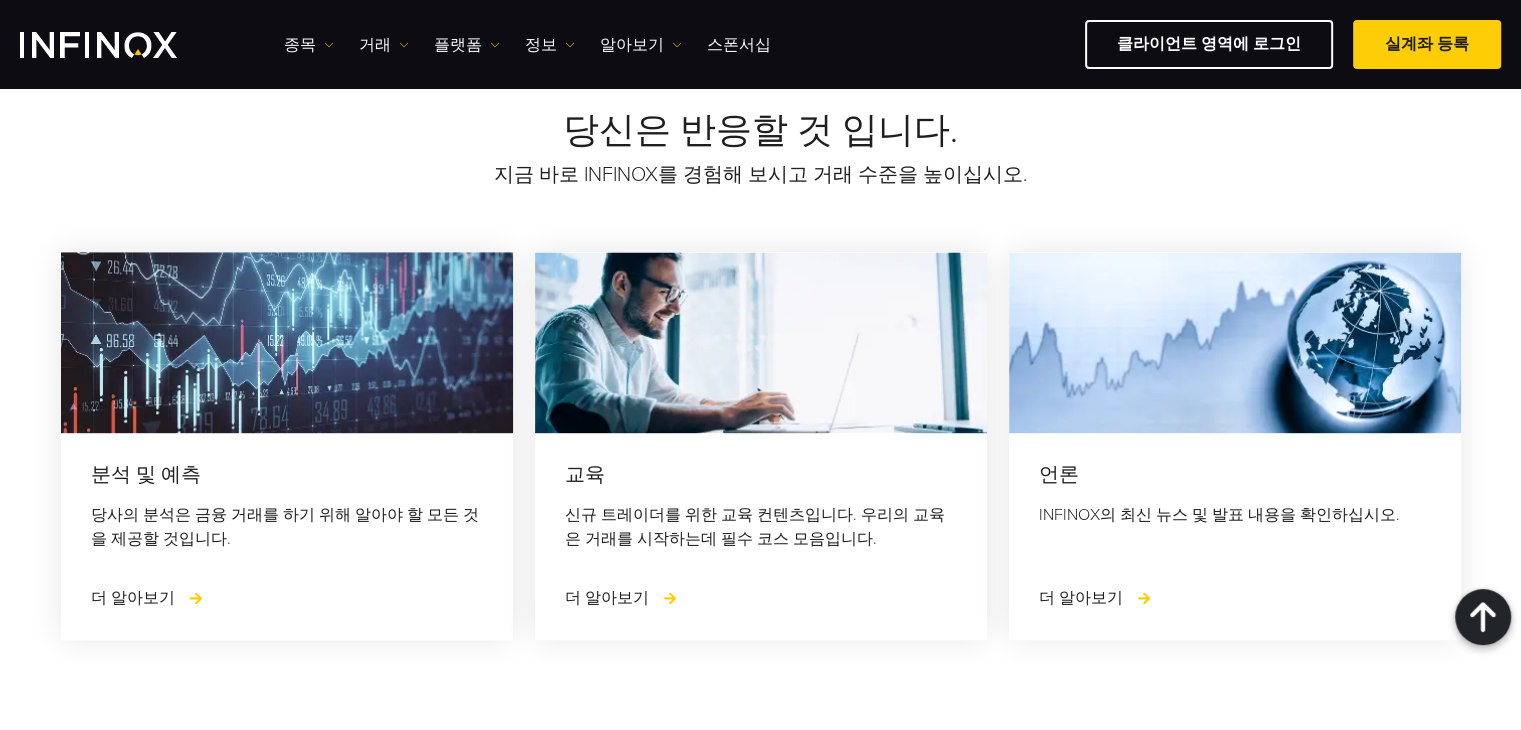 click on "연락하기" at bounding box center (795, 1251) 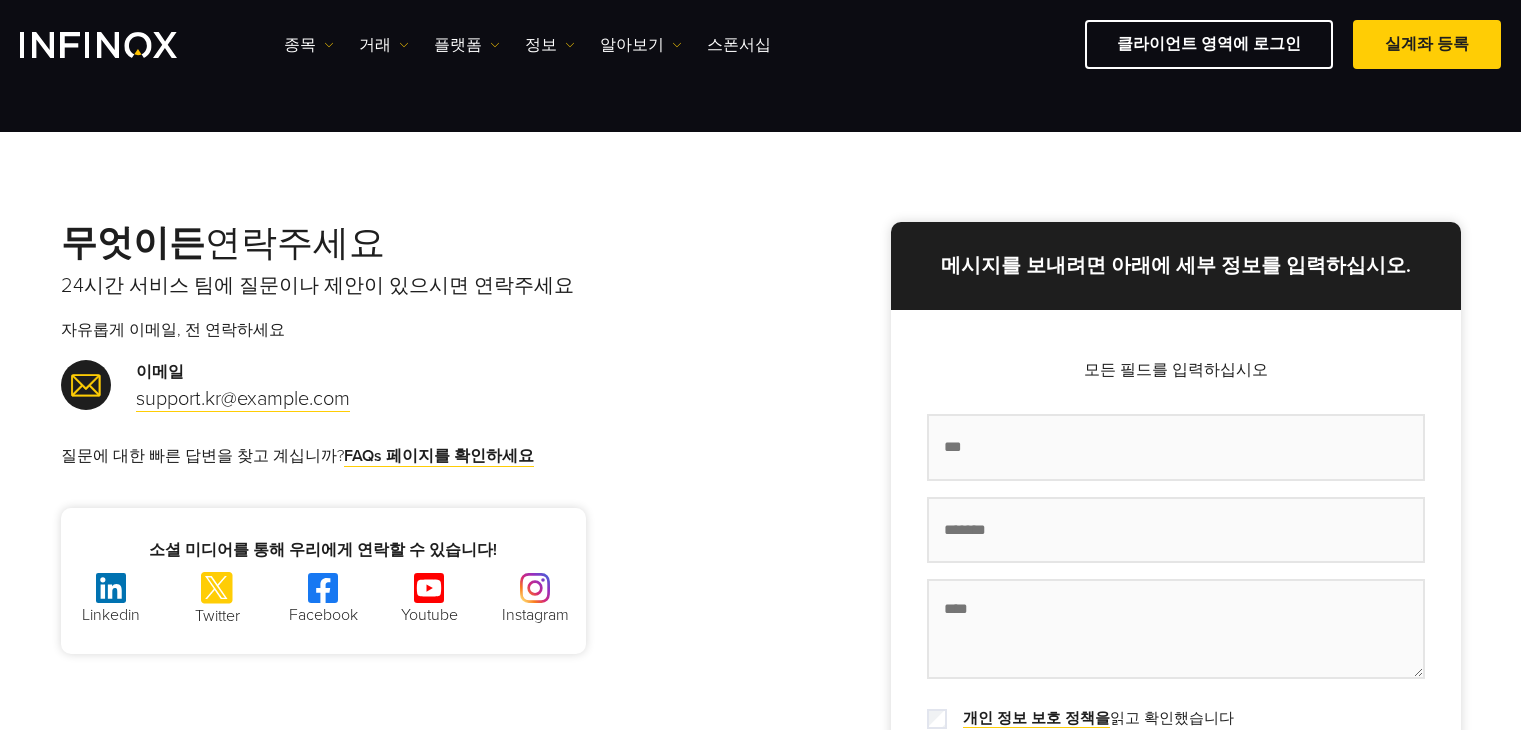 scroll, scrollTop: 100, scrollLeft: 0, axis: vertical 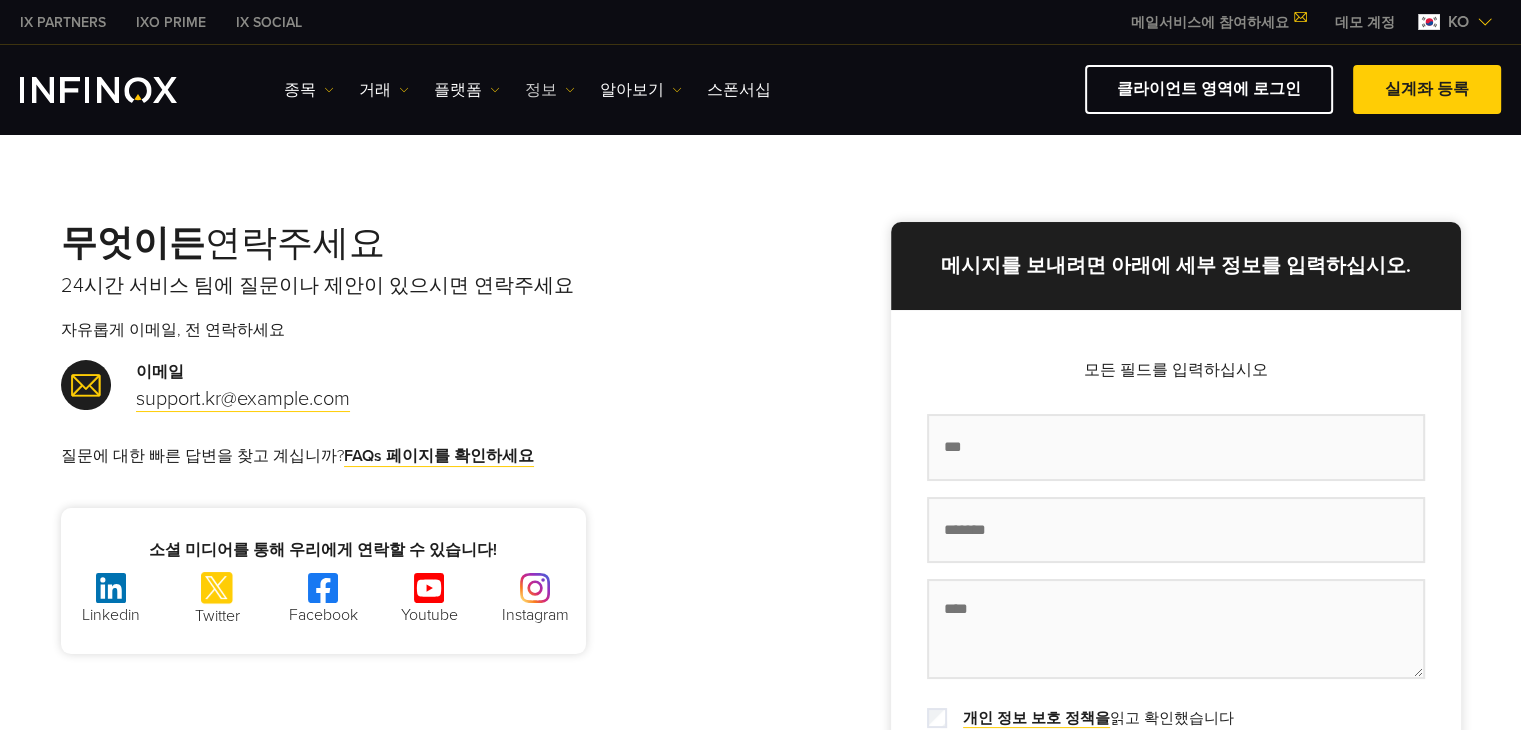 click on "정보" at bounding box center (550, 90) 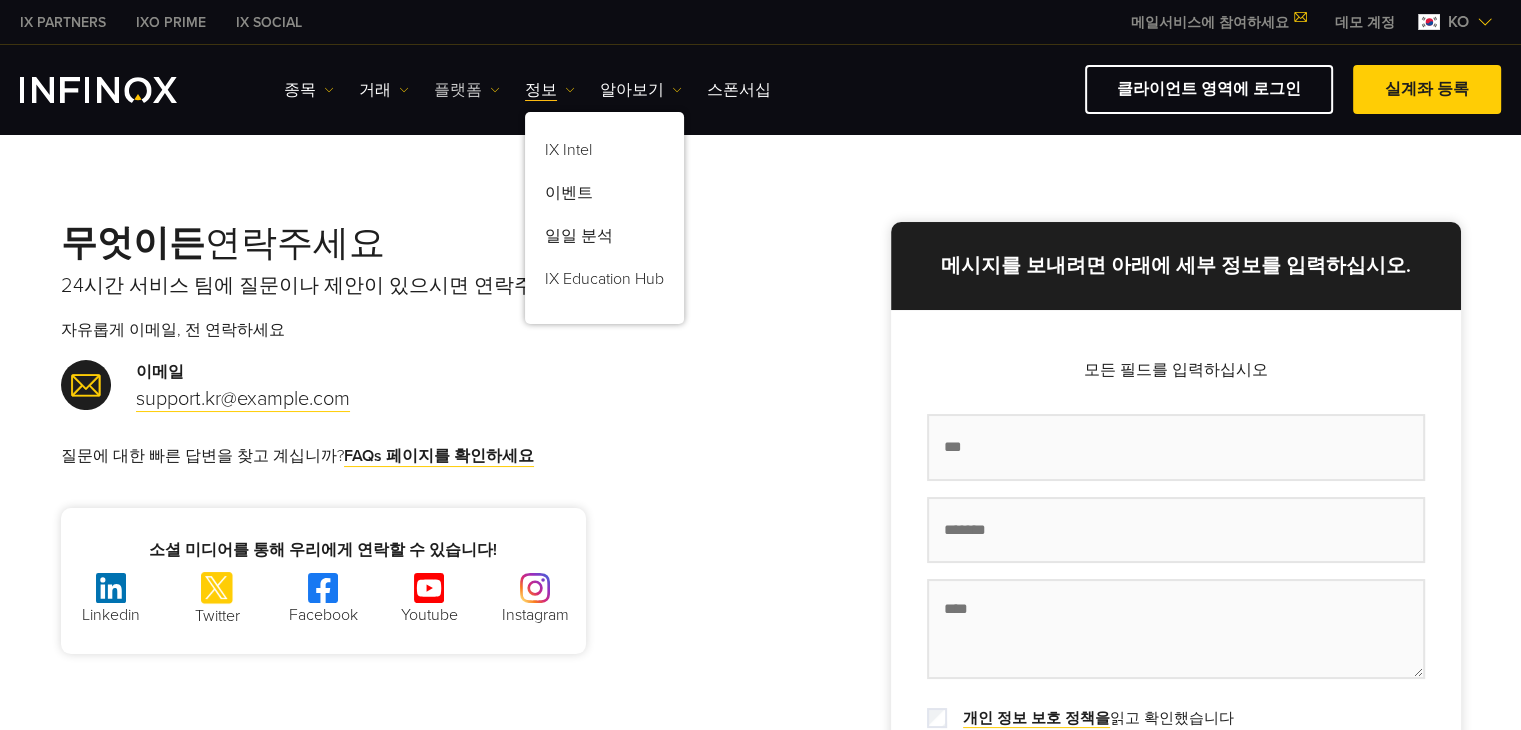 click on "플랫폼" at bounding box center [467, 90] 